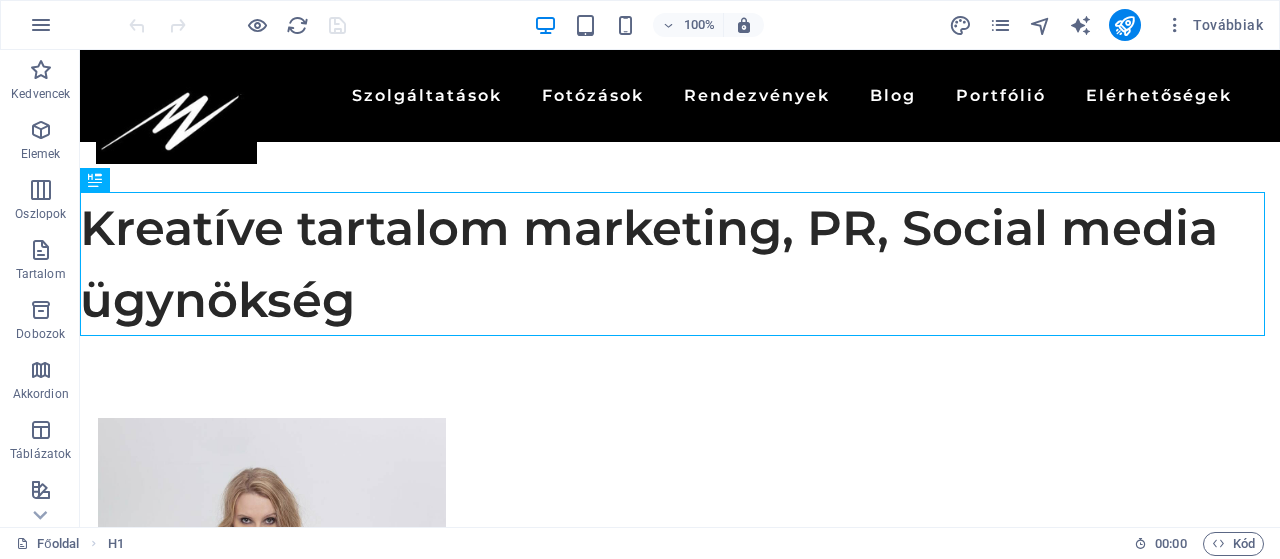scroll, scrollTop: 0, scrollLeft: 0, axis: both 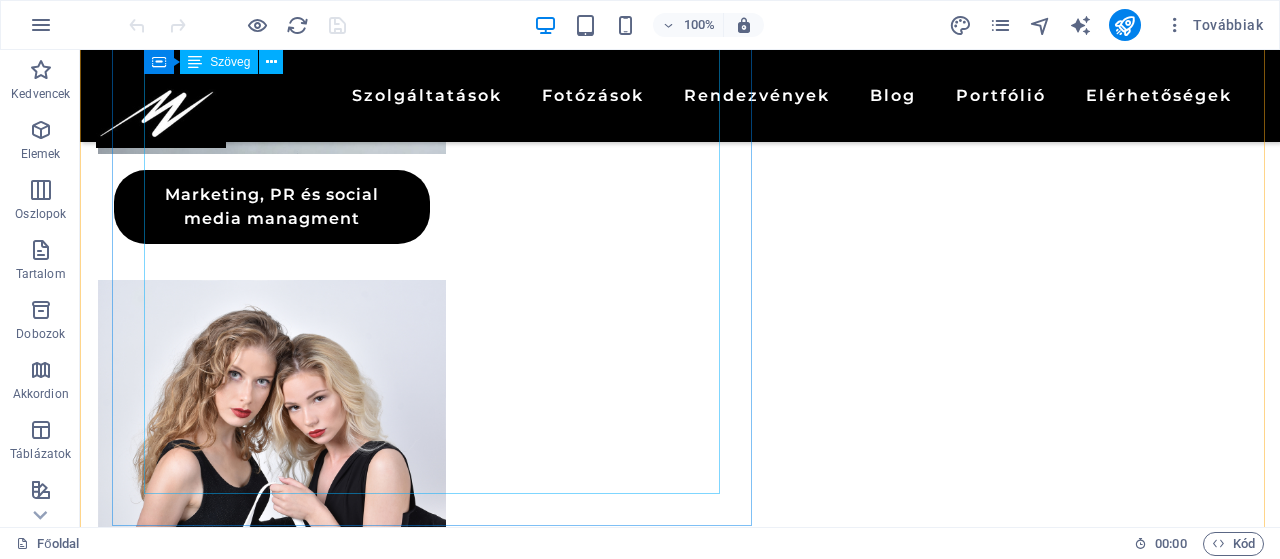 click at bounding box center [720, 1270] 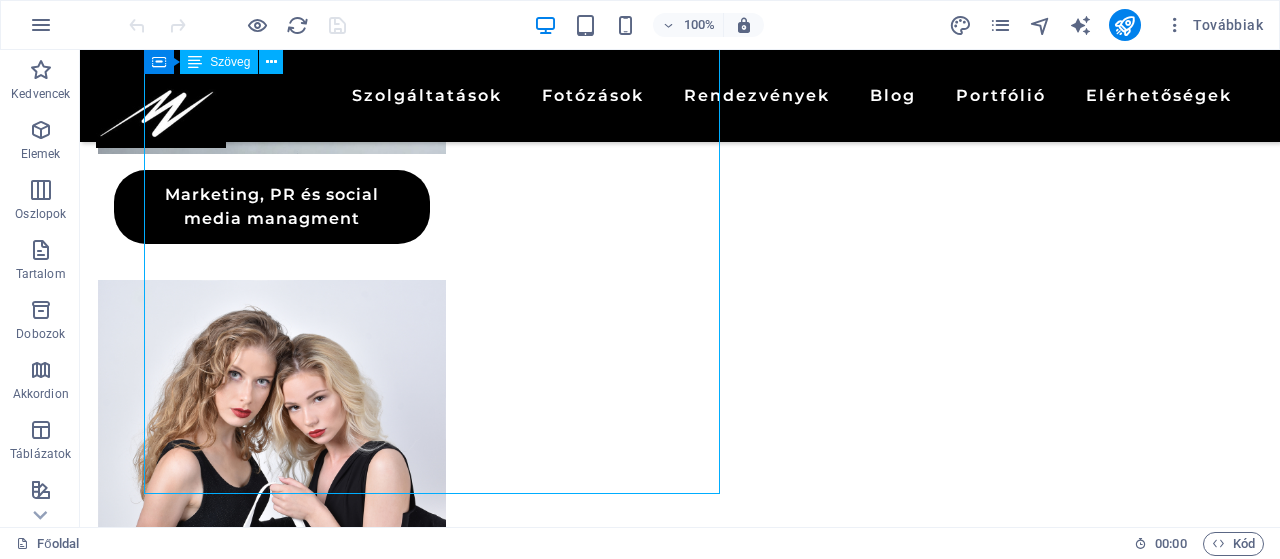 click at bounding box center [720, 1270] 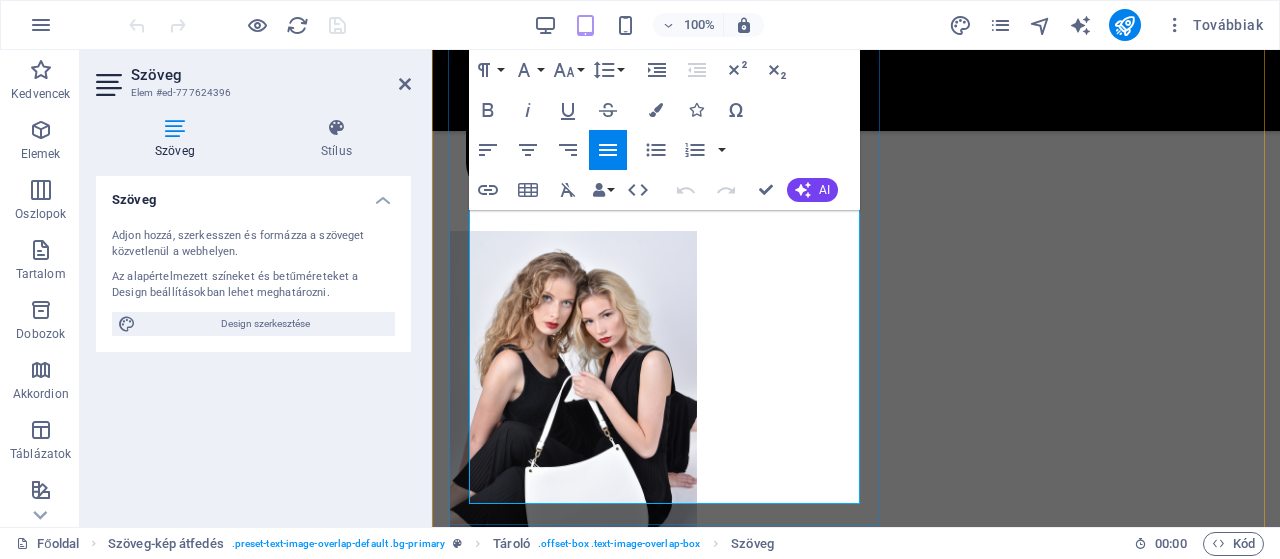 scroll, scrollTop: 1361, scrollLeft: 0, axis: vertical 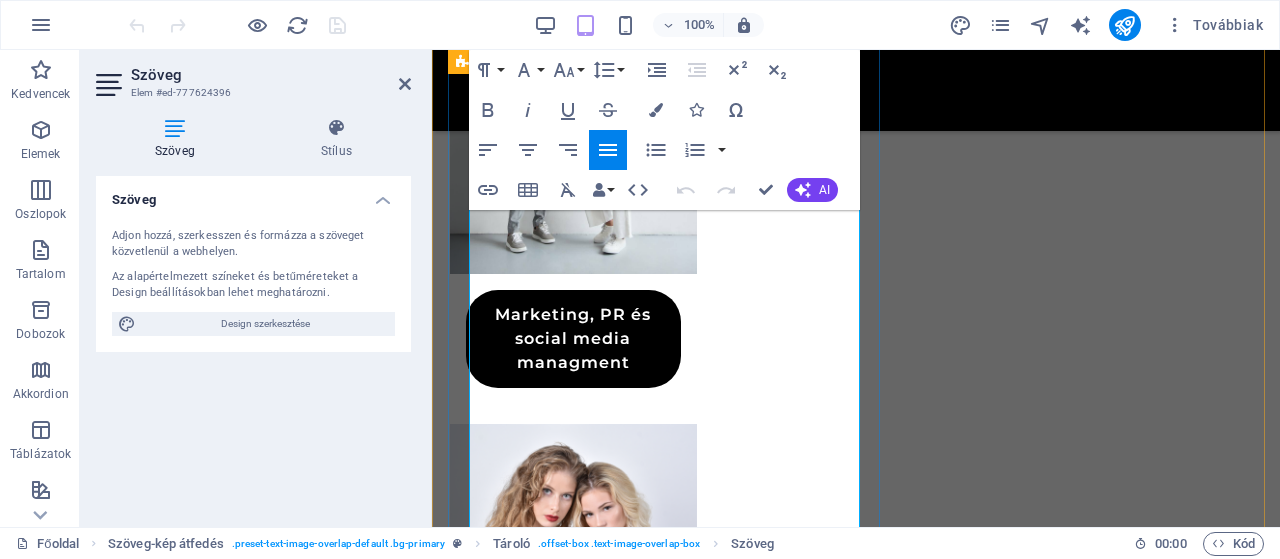 drag, startPoint x: 754, startPoint y: 499, endPoint x: 465, endPoint y: 148, distance: 454.6669 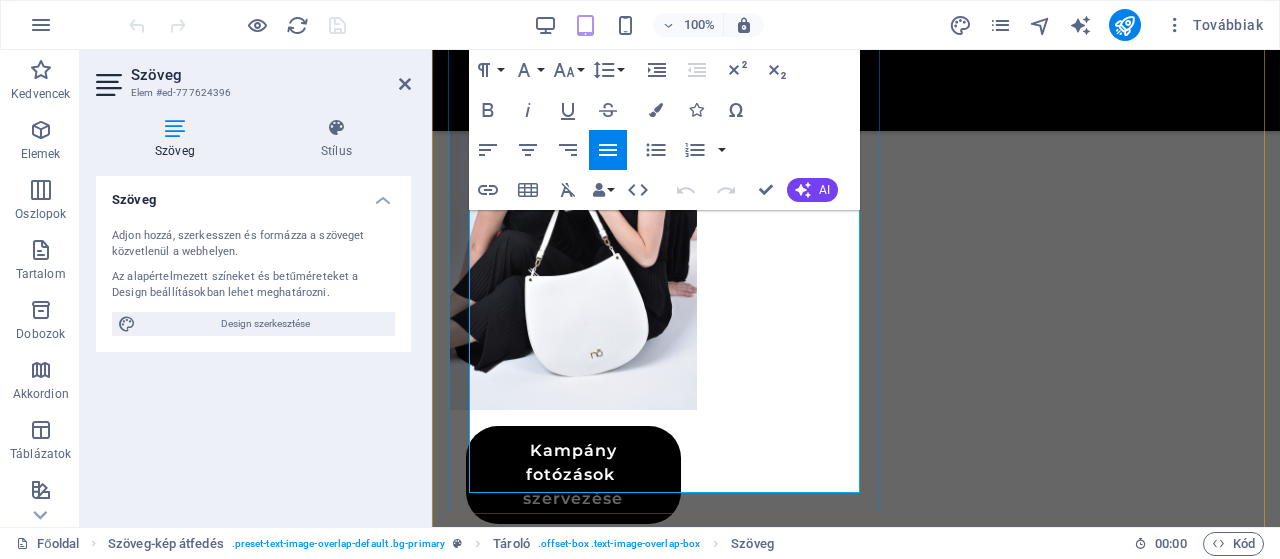 scroll, scrollTop: 1373, scrollLeft: 0, axis: vertical 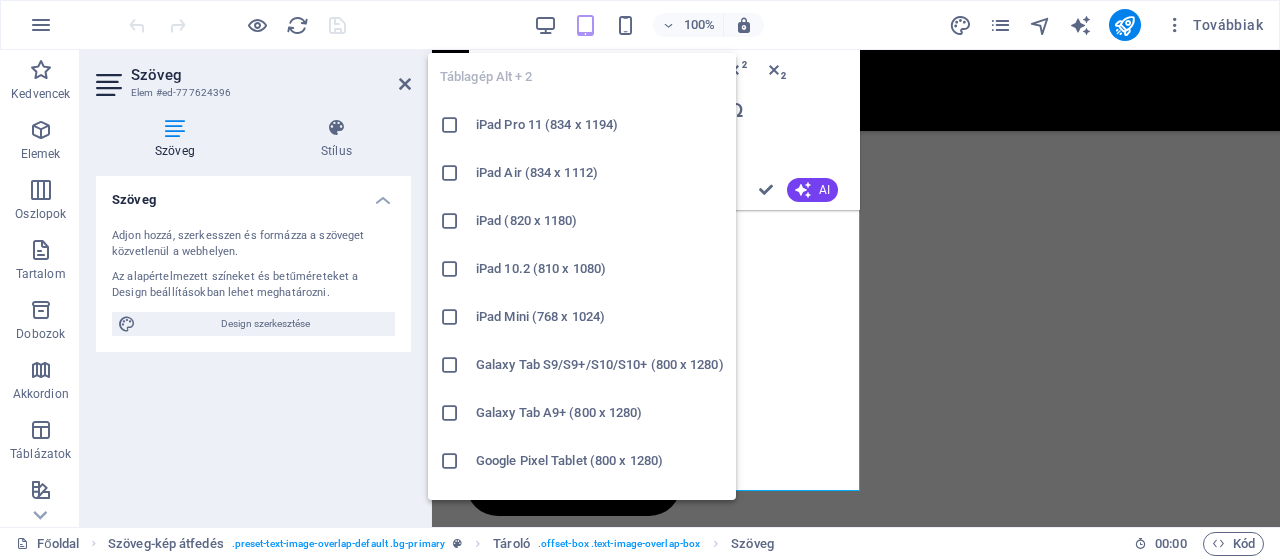 copy on "Loremipsu- do sitametconsec adipiscingeli, seddoeiusmodtempor in utlaboreetdolo ma aliqua 06 enima mini venia quisn ex ullamcolab nisial exeacomm conse d auteirurein, reprehenderitvol, velitessecillum, FU nu pariature sinto cupida nonproiden. Suntculpaquioffi deserun mollitanim idestla, pe undeomnisistenatuse vo accusantiumdol la totamremaper, eaq ipsaquaea illoi veritati qu architec b vitaedi explicabonemoen ipsamq volu. Aspern aut oditfugitc magnidoloreseo, rationesequinesciu, nequep quisq doloremadipisc numq eiusmodit inciduntm quaeratetiamminu, soluta nobiselig optioc nihili quopla facer po assumen repelle temporibusa. Quibus officii debit rerumnecessit, saep eve voluptatesrepud re itaqu earumhict sapientedele reicie: voluptatib MAI-aliasperferend, dolori asper repellatm nostrumexerc, ullamcorpo suscipitl, aliquidc consequaturqui ma mollitiamole harum quidemrerumf exped. Disti namliberotemporecum so nobiseligendio, cu nihi impe minusquo, maxime, placeatf possimusomni, loremips dolorsi ametconsec adipis..." 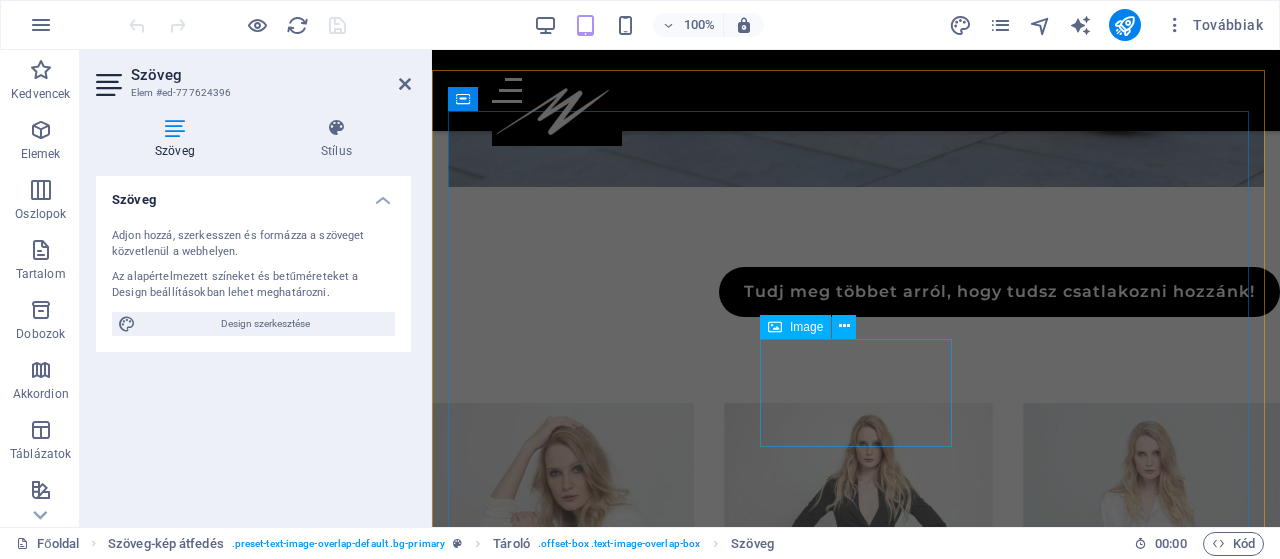 scroll, scrollTop: 3554, scrollLeft: 0, axis: vertical 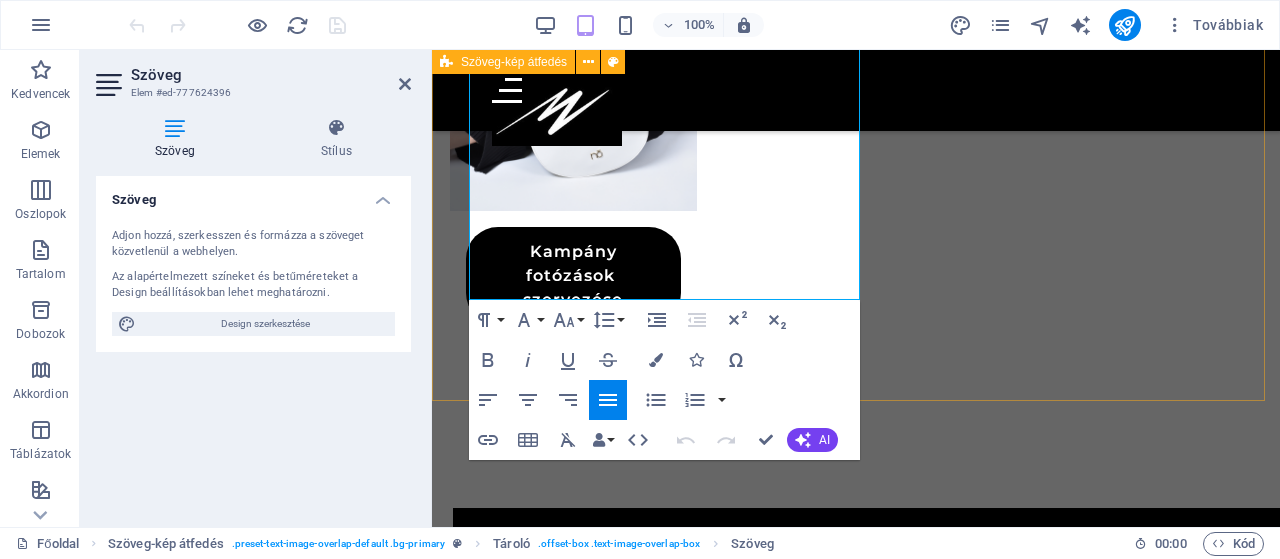 click on "Tapasztalattal a márkák szolgálatában" at bounding box center (856, 1326) 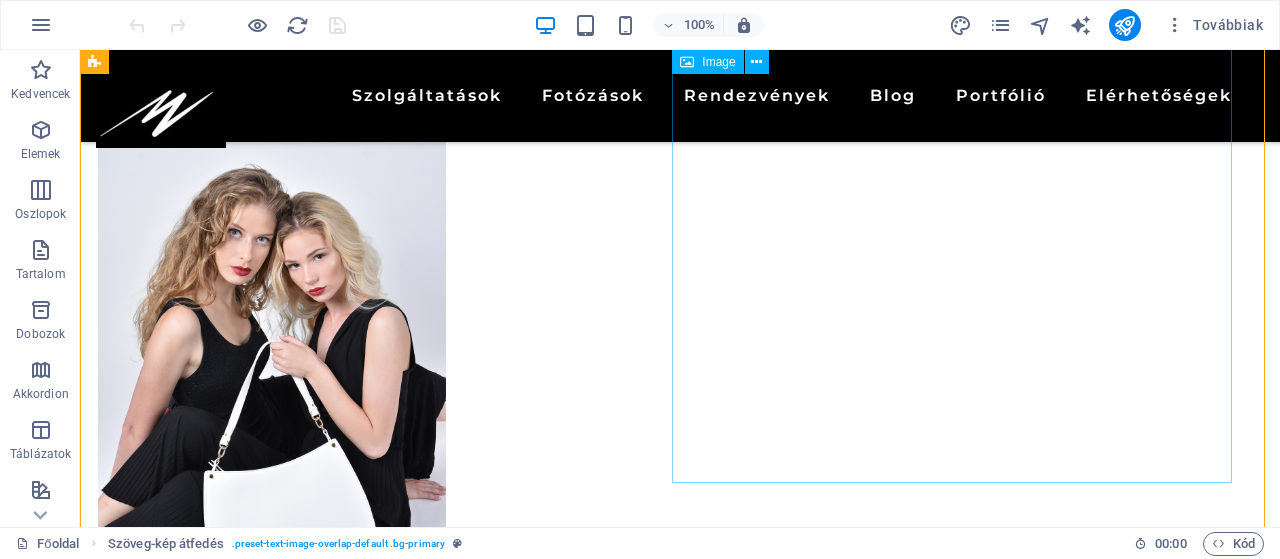 click at bounding box center [680, 2122] 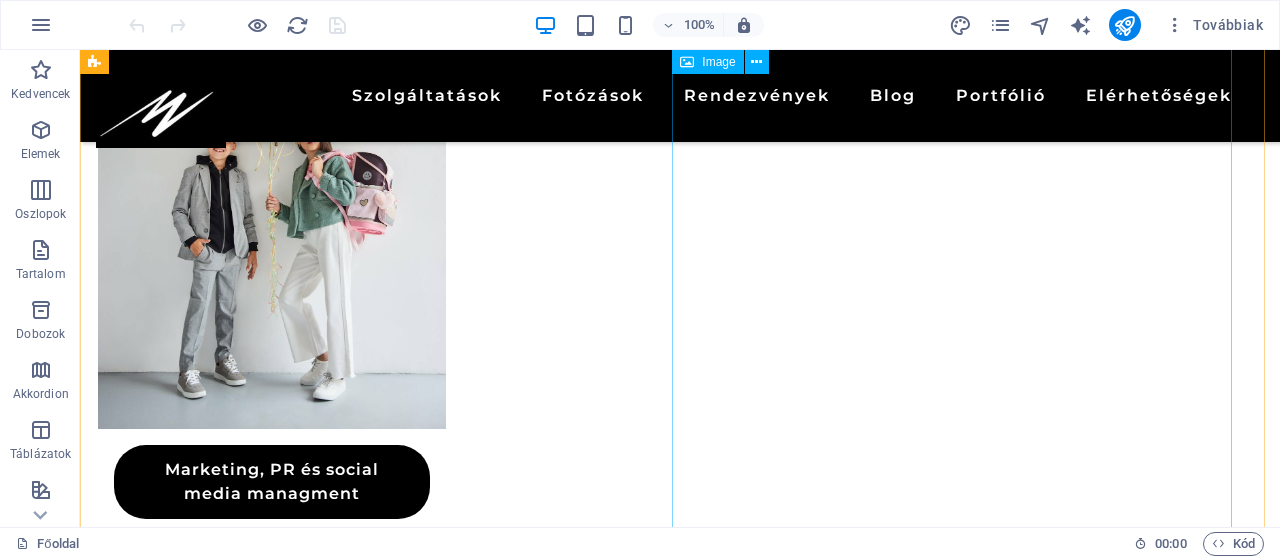 scroll, scrollTop: 1191, scrollLeft: 0, axis: vertical 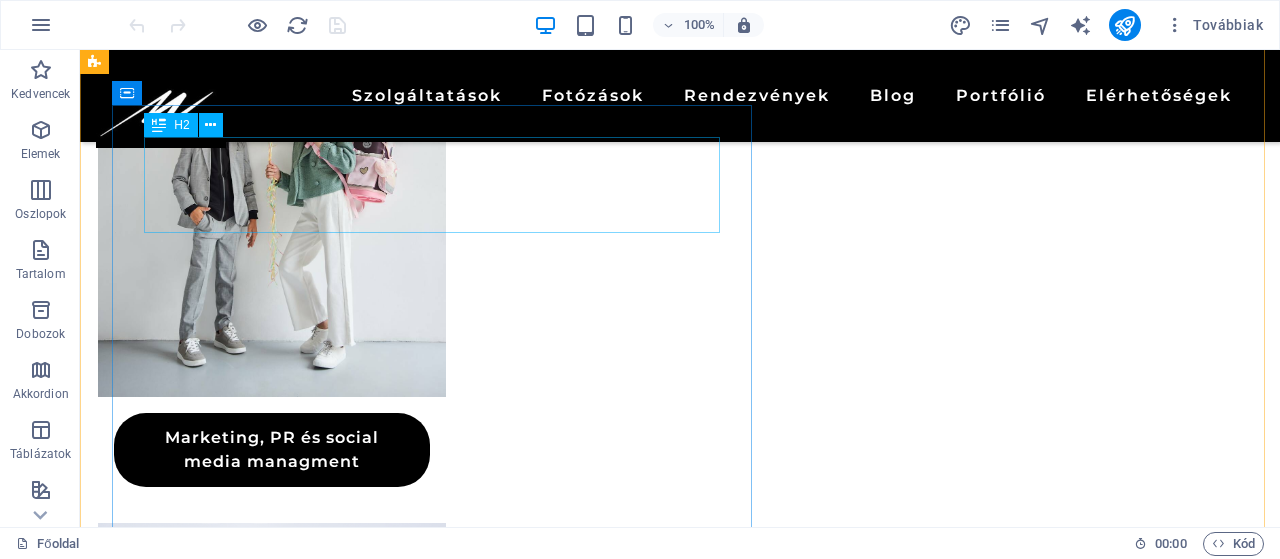 click on "Tapasztalattal a márkák szolgálatában" at bounding box center (720, 1369) 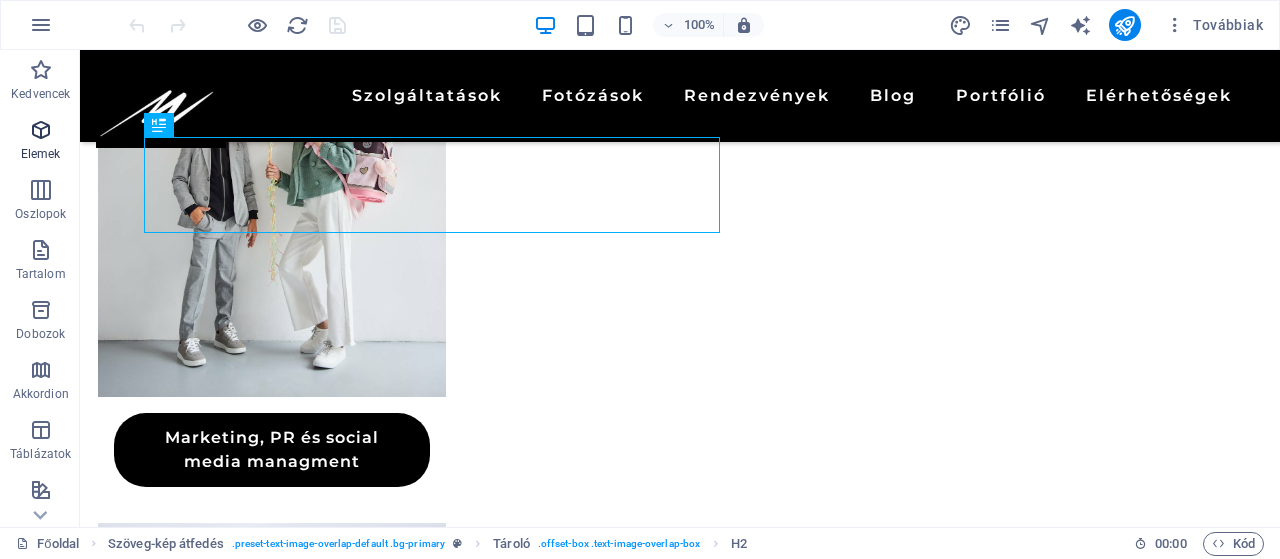 click at bounding box center [41, 130] 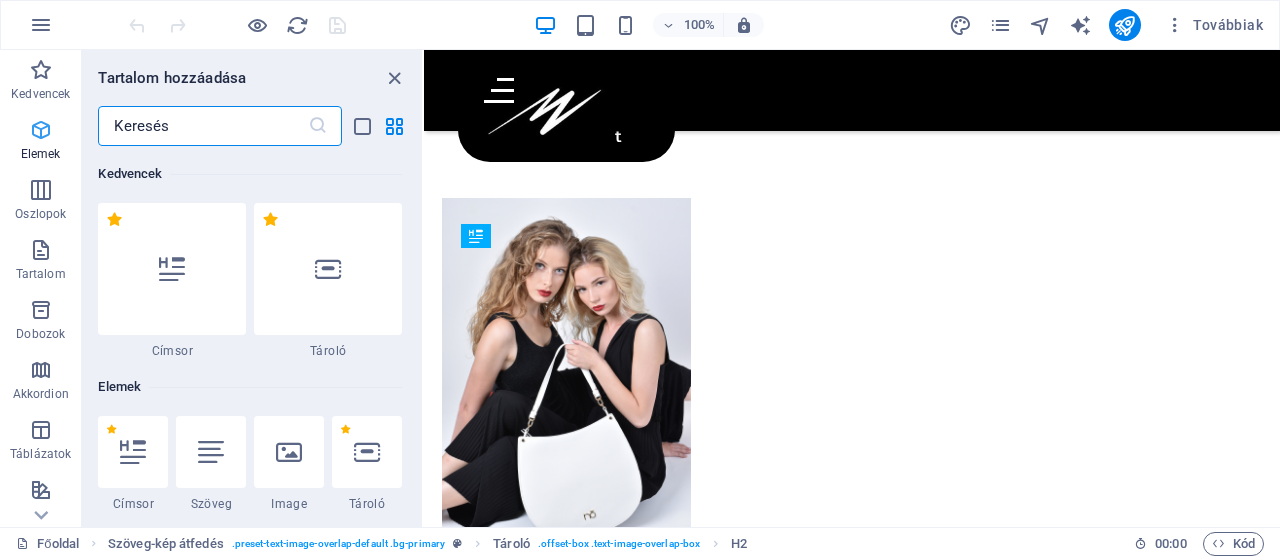 scroll, scrollTop: 795, scrollLeft: 0, axis: vertical 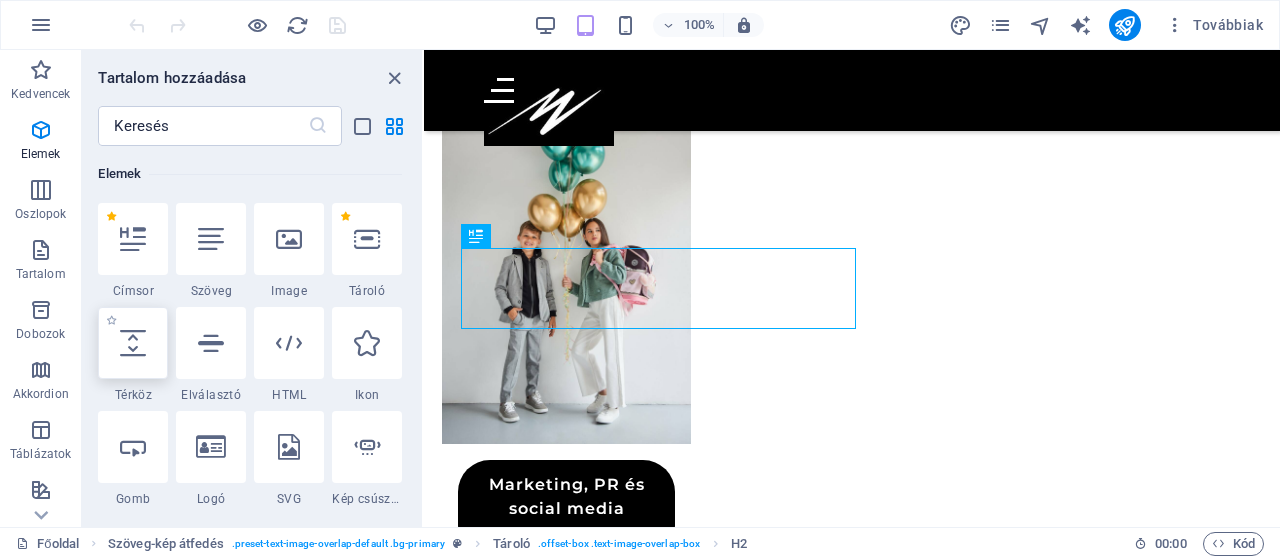 click at bounding box center [133, 343] 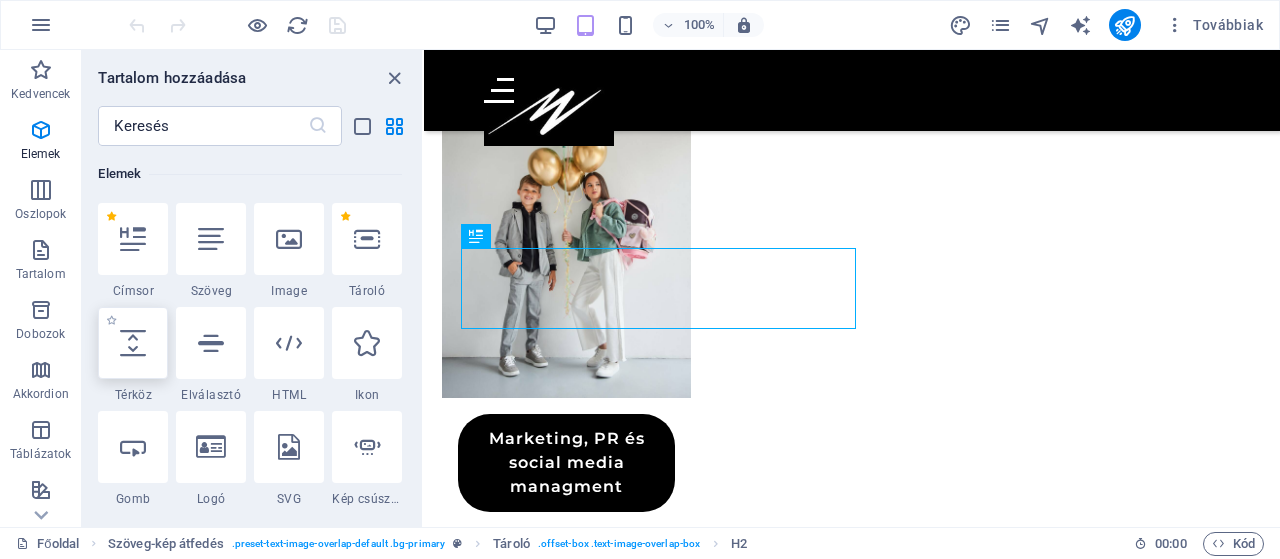 select on "px" 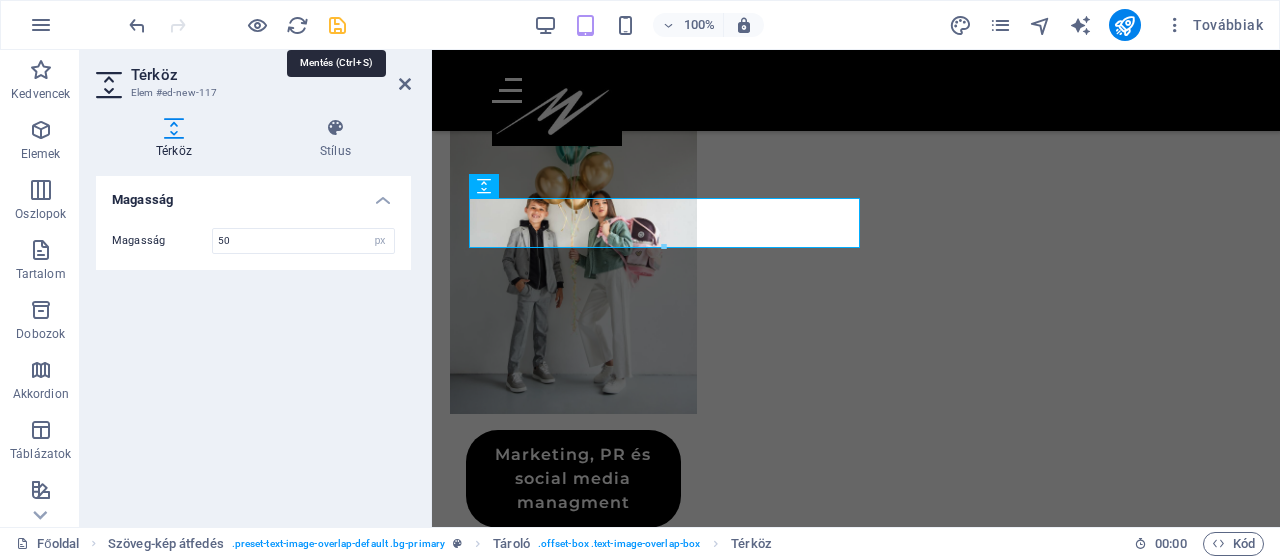 click at bounding box center (337, 25) 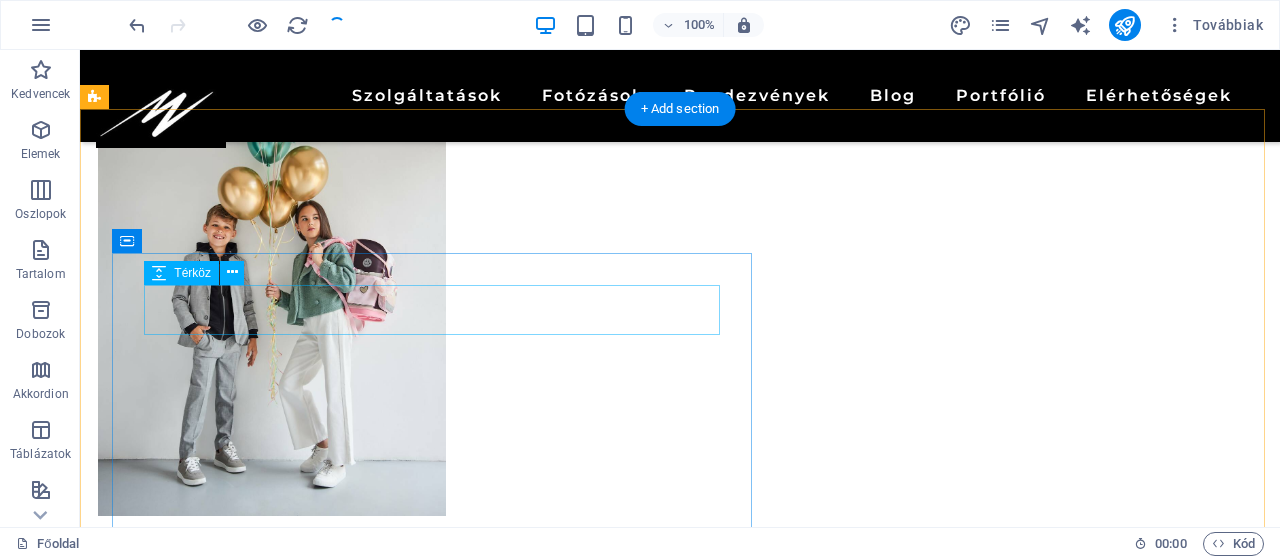 scroll, scrollTop: 1136, scrollLeft: 0, axis: vertical 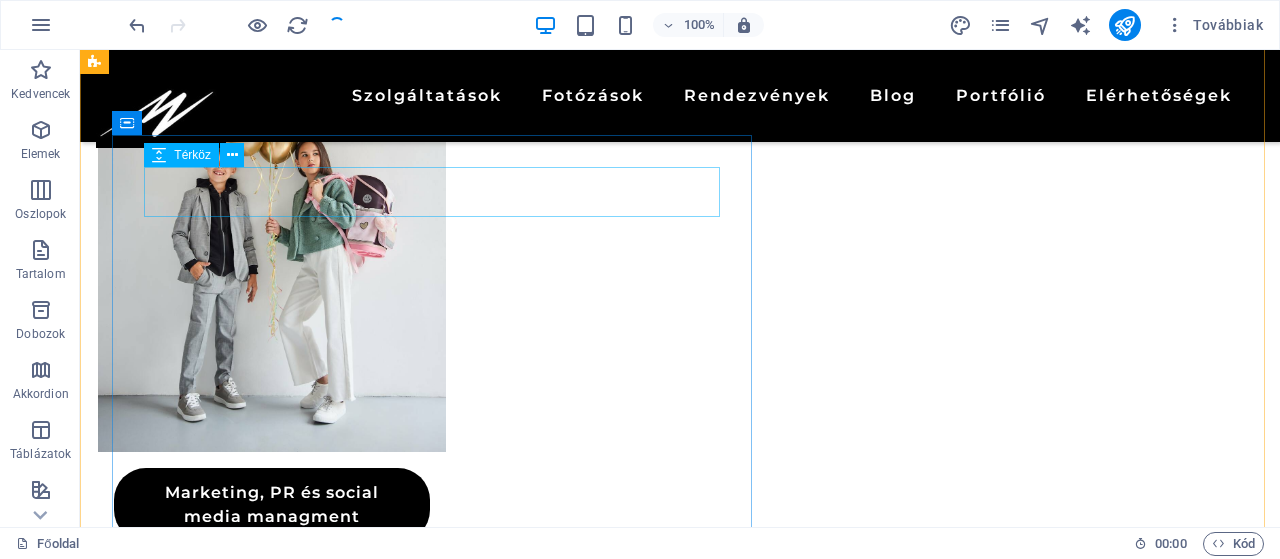 click at bounding box center [720, 1425] 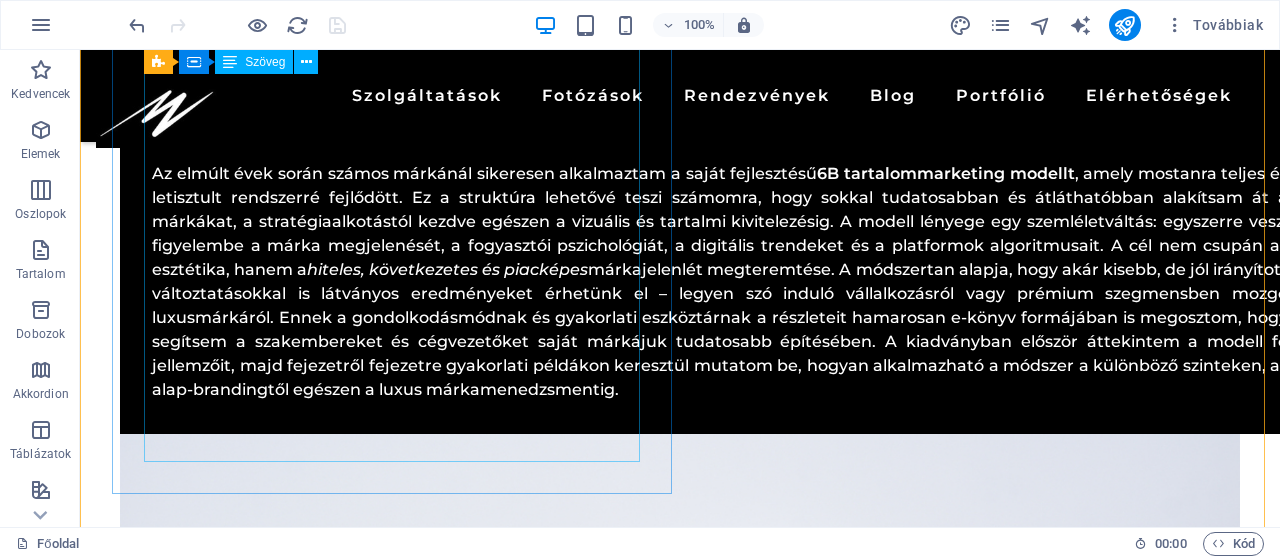 scroll, scrollTop: 5496, scrollLeft: 0, axis: vertical 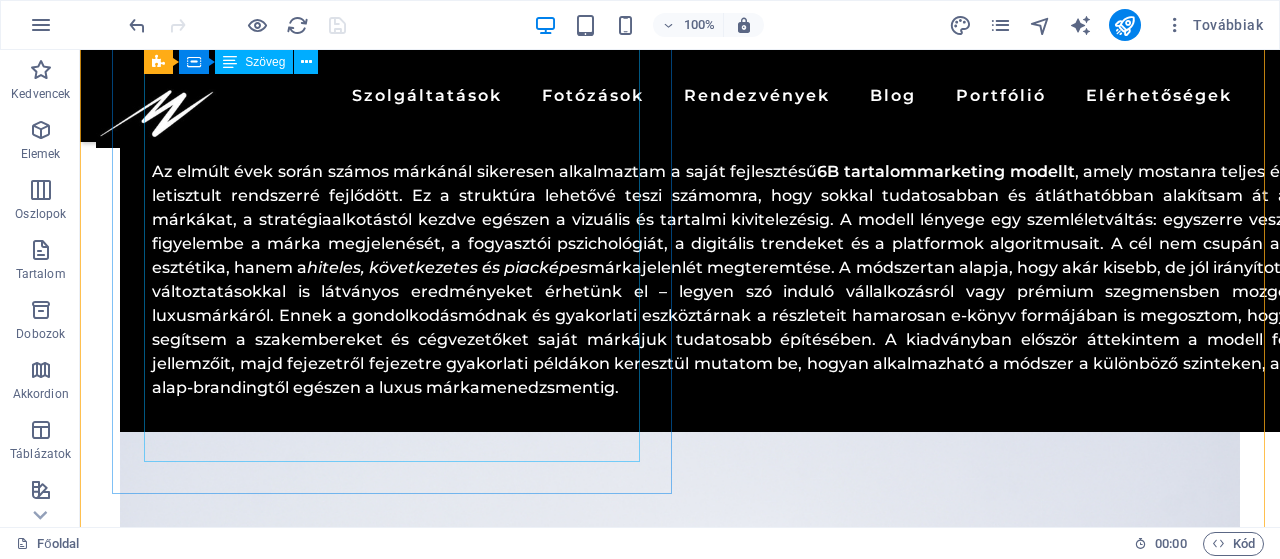click at bounding box center (680, 4580) 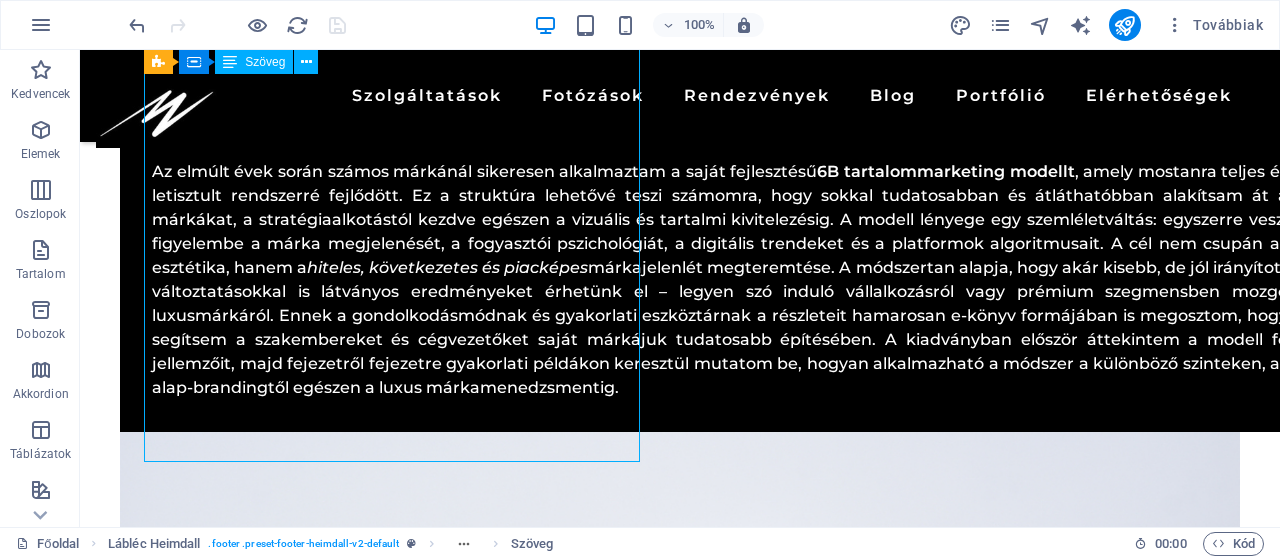 click at bounding box center [680, 4580] 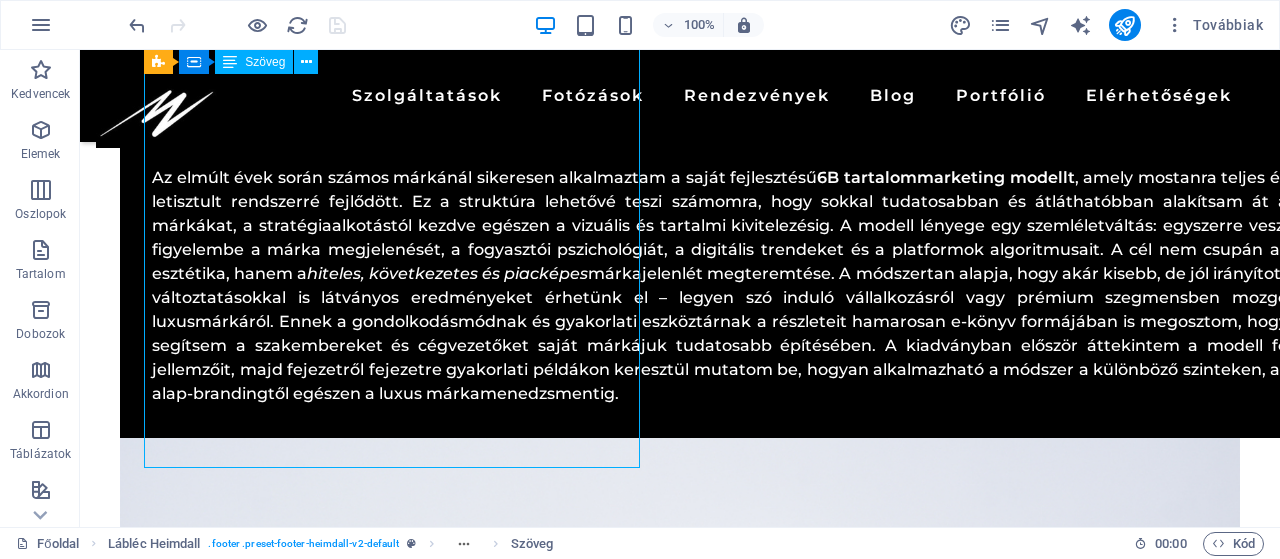 scroll, scrollTop: 5488, scrollLeft: 0, axis: vertical 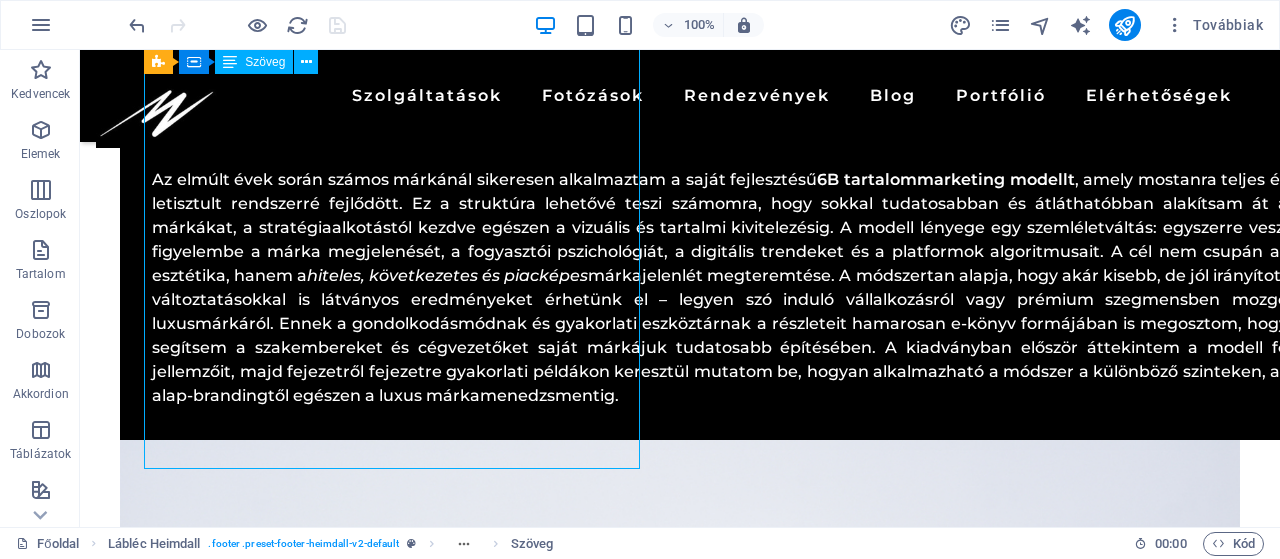click at bounding box center (680, 4588) 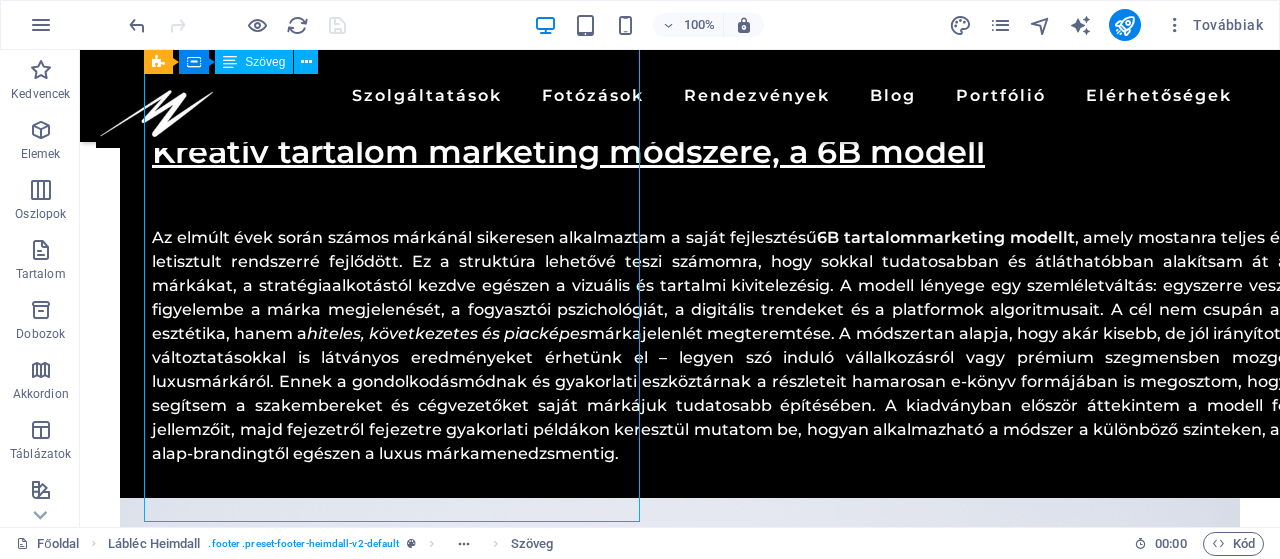 scroll, scrollTop: 5426, scrollLeft: 0, axis: vertical 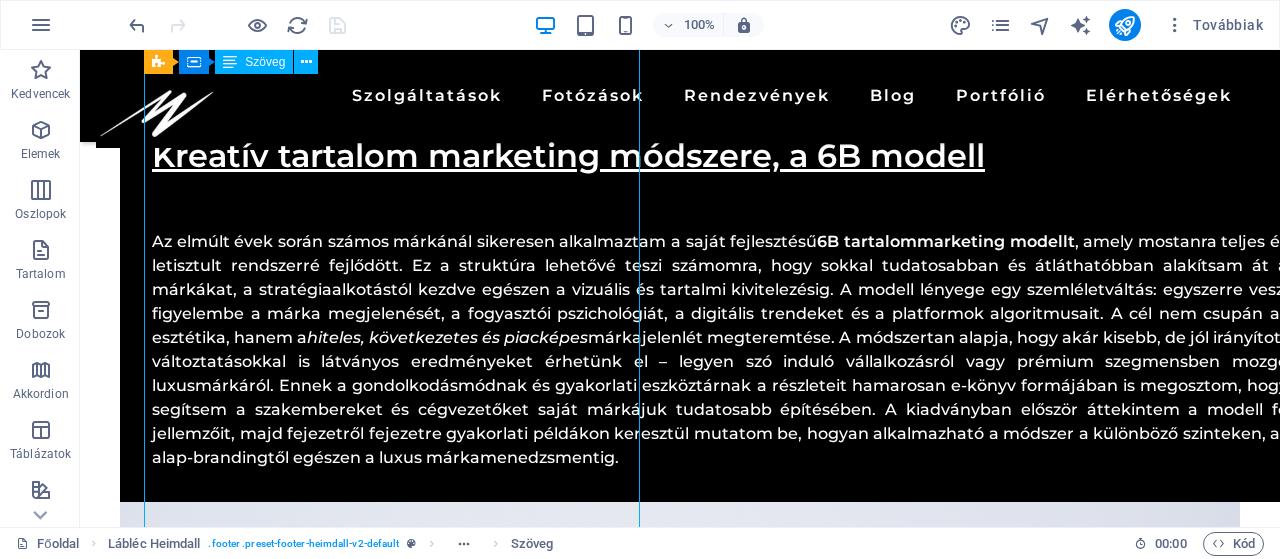 click at bounding box center (680, 4650) 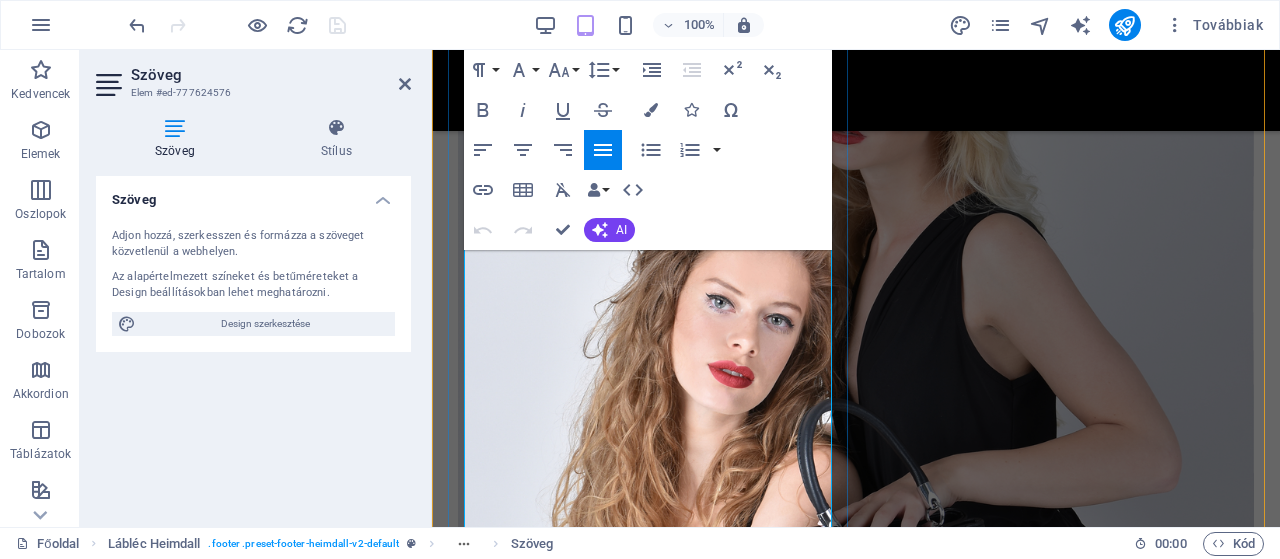 scroll, scrollTop: 5144, scrollLeft: 0, axis: vertical 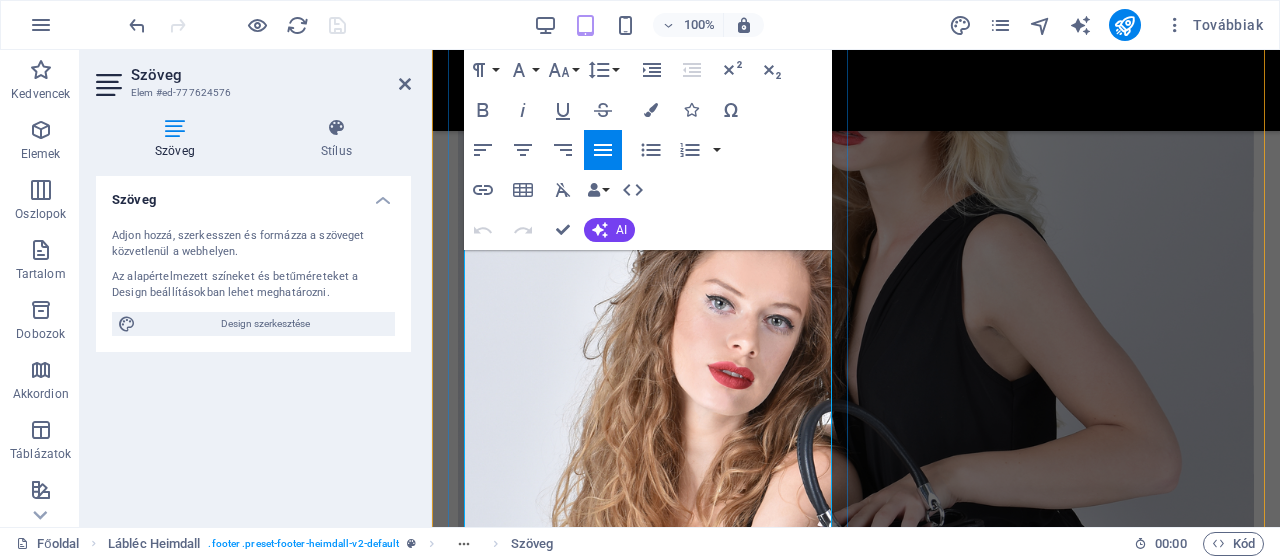 click at bounding box center (856, 3494) 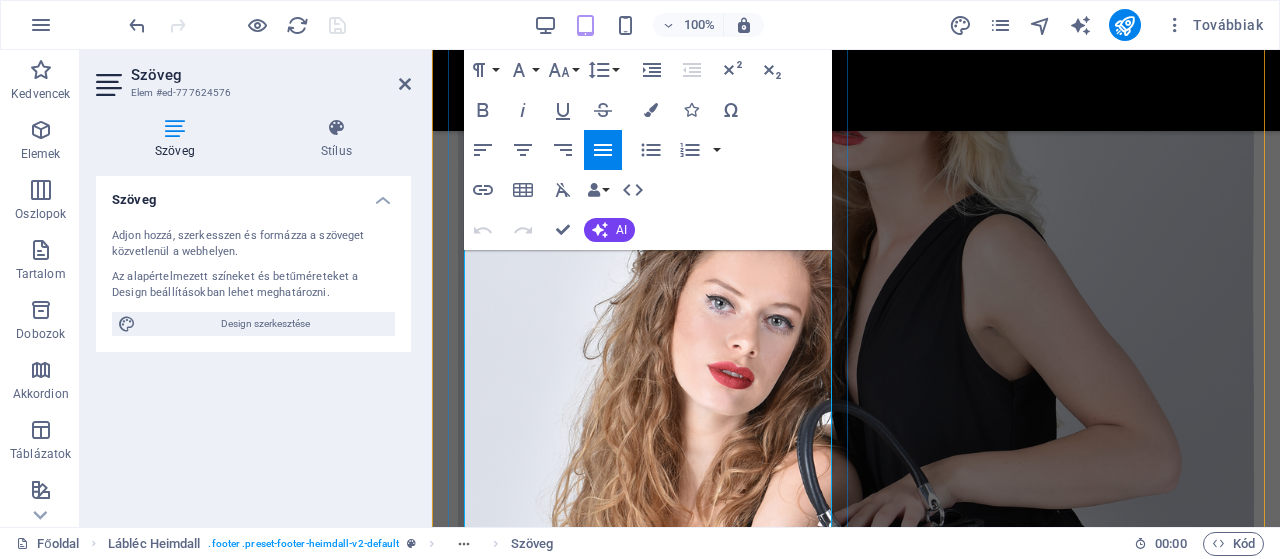 type 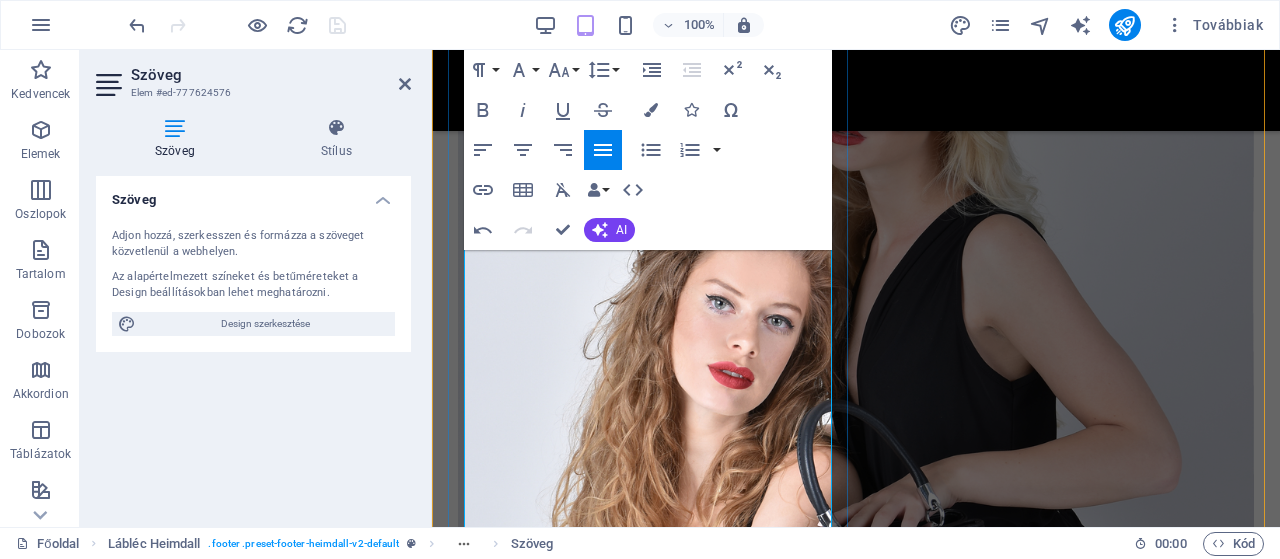 drag, startPoint x: 678, startPoint y: 412, endPoint x: 597, endPoint y: 413, distance: 81.00617 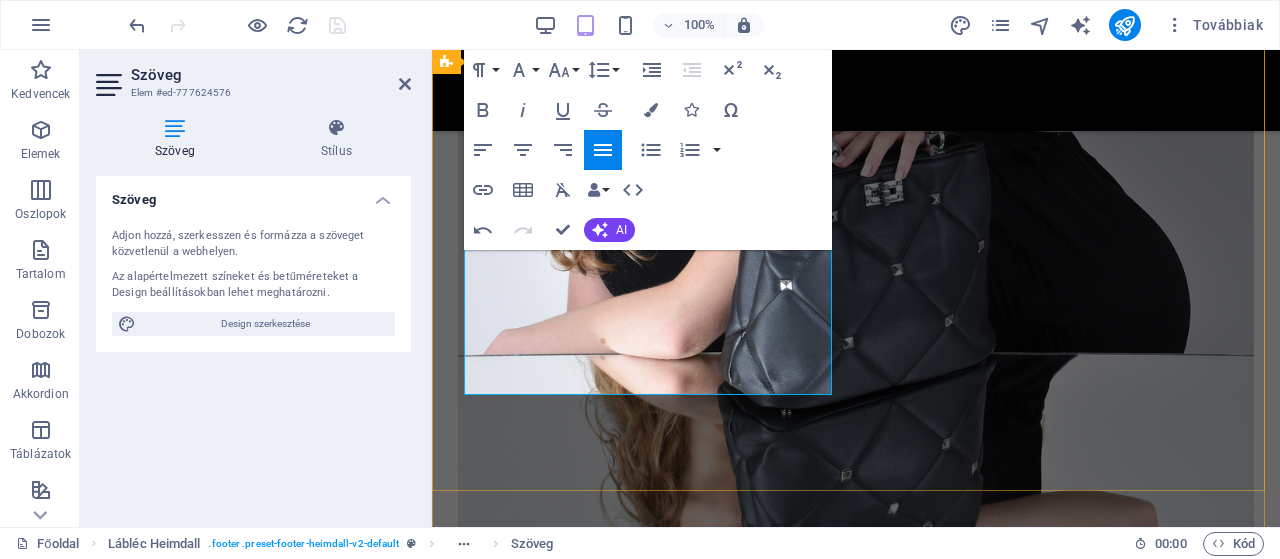 scroll, scrollTop: 5527, scrollLeft: 0, axis: vertical 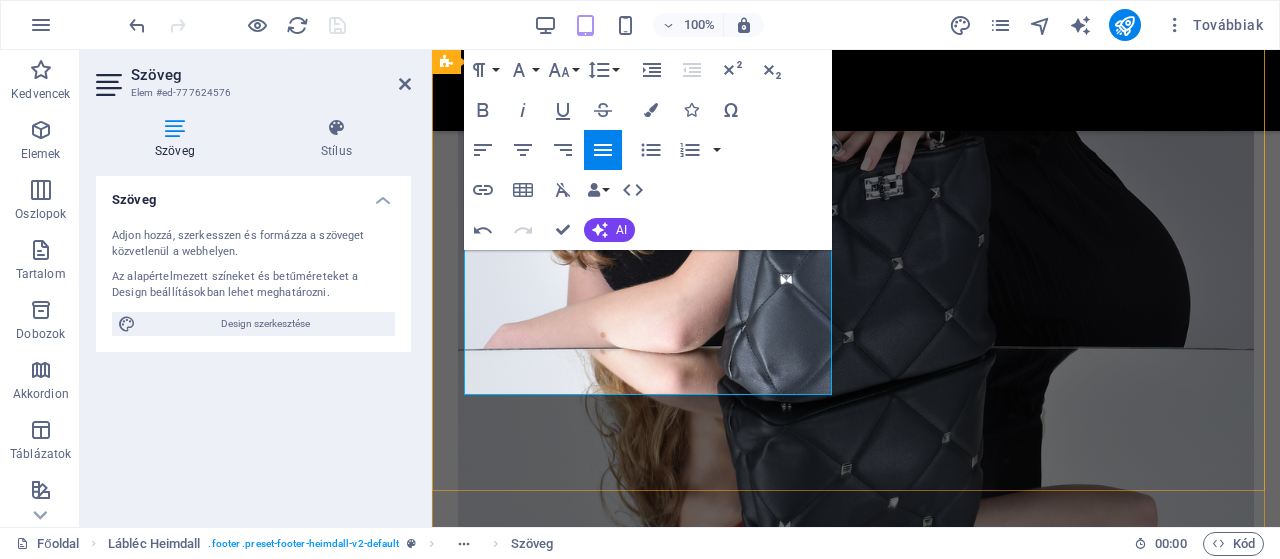 click on "Az arc az ügynökség mögött" at bounding box center (856, 3664) 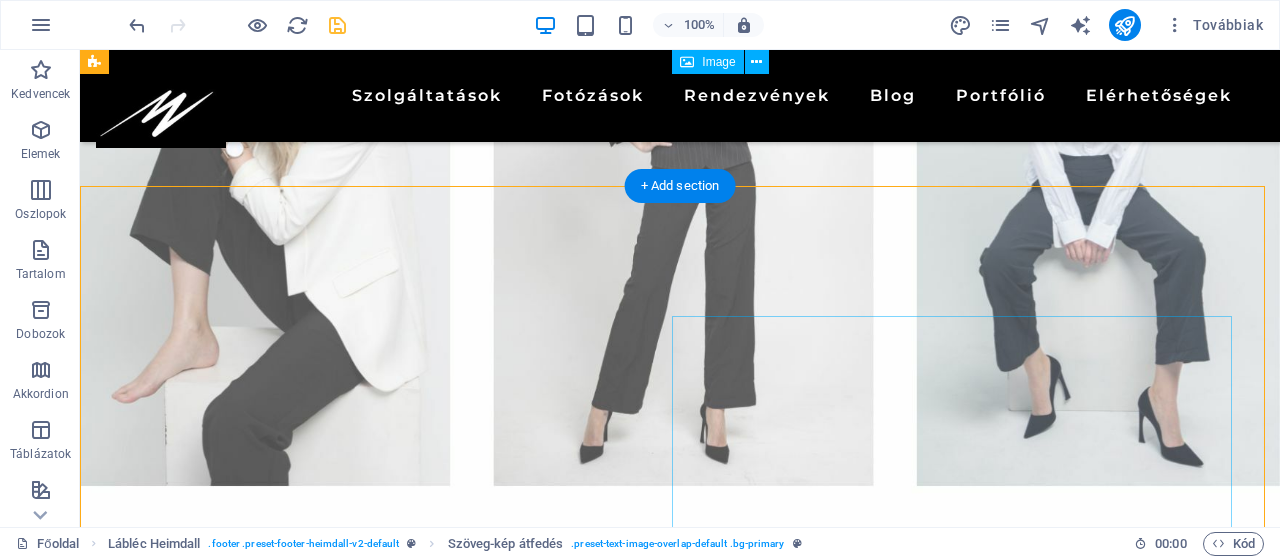 scroll, scrollTop: 4716, scrollLeft: 0, axis: vertical 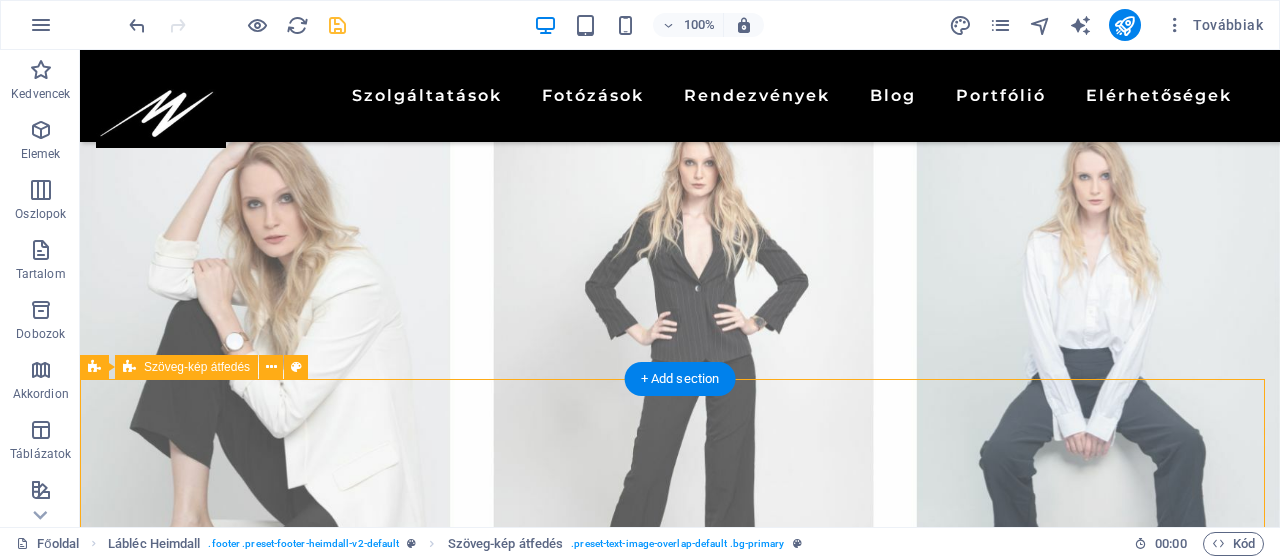 click on "Az arc az ügynökség mögött" at bounding box center [680, 6138] 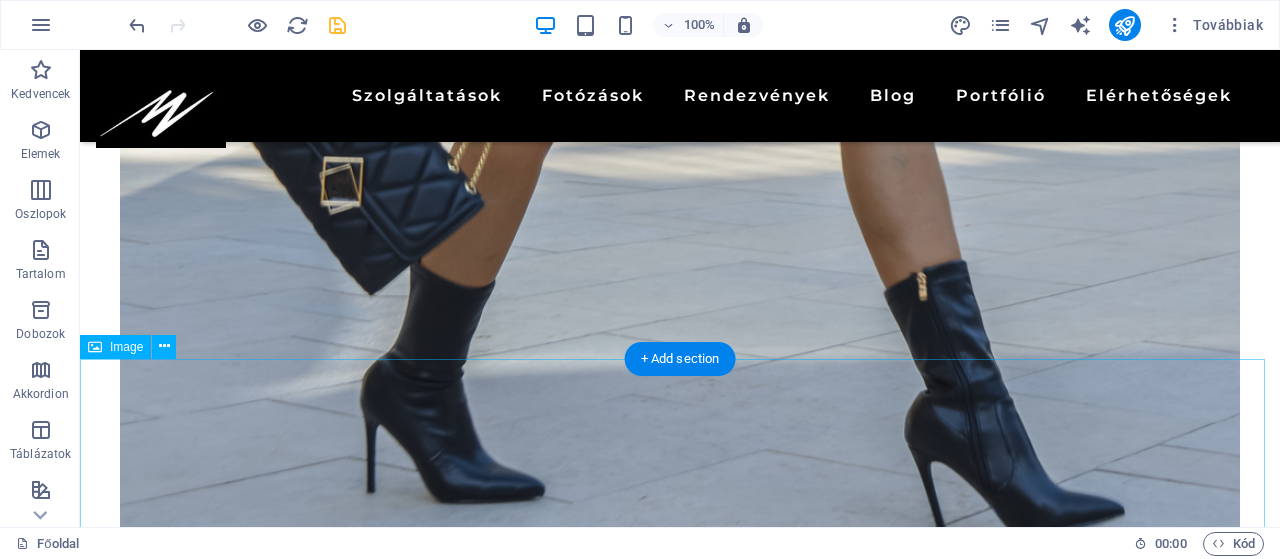scroll, scrollTop: 4019, scrollLeft: 0, axis: vertical 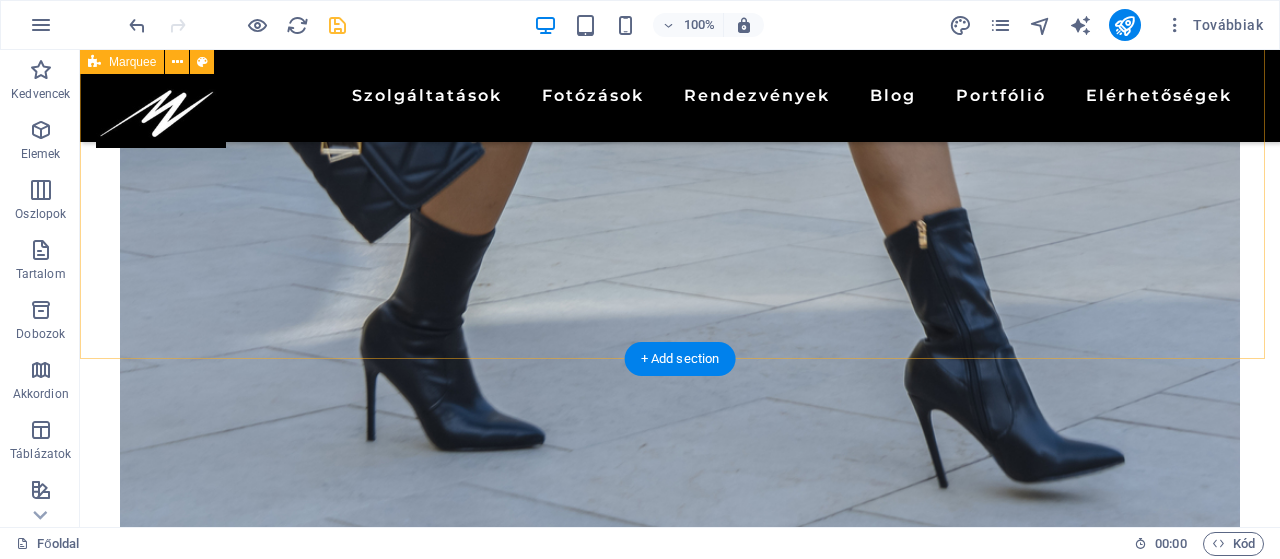 click on "Partnereink" at bounding box center [680, 4175] 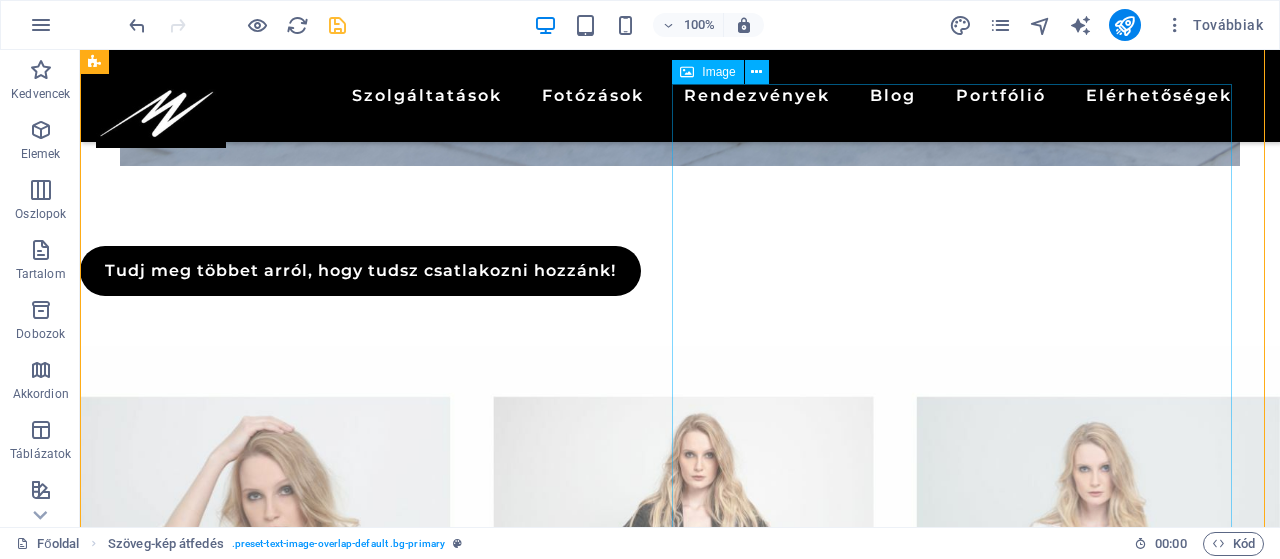 scroll, scrollTop: 4425, scrollLeft: 0, axis: vertical 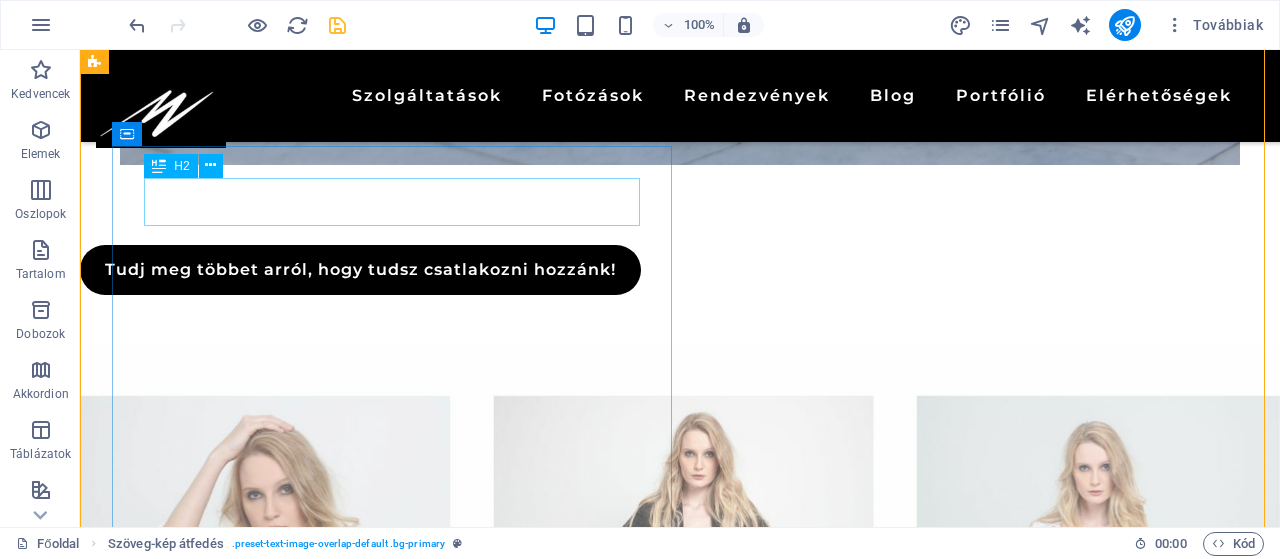 click on "Az arc az ügynökség mögött" at bounding box center [680, 4483] 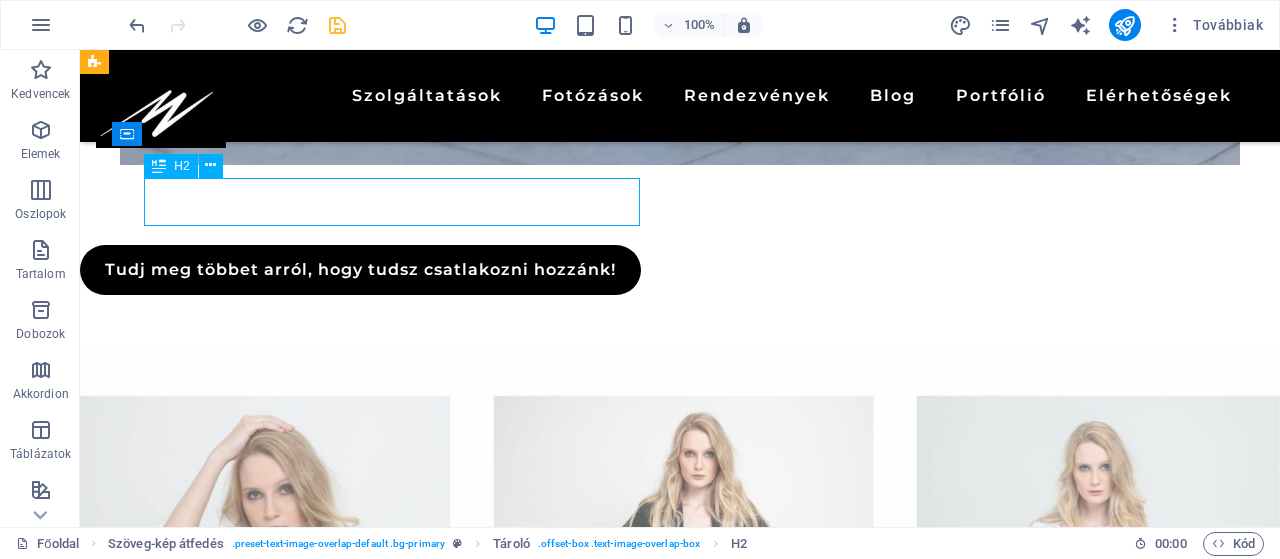 click on "Az arc az ügynökség mögött" at bounding box center [680, 4483] 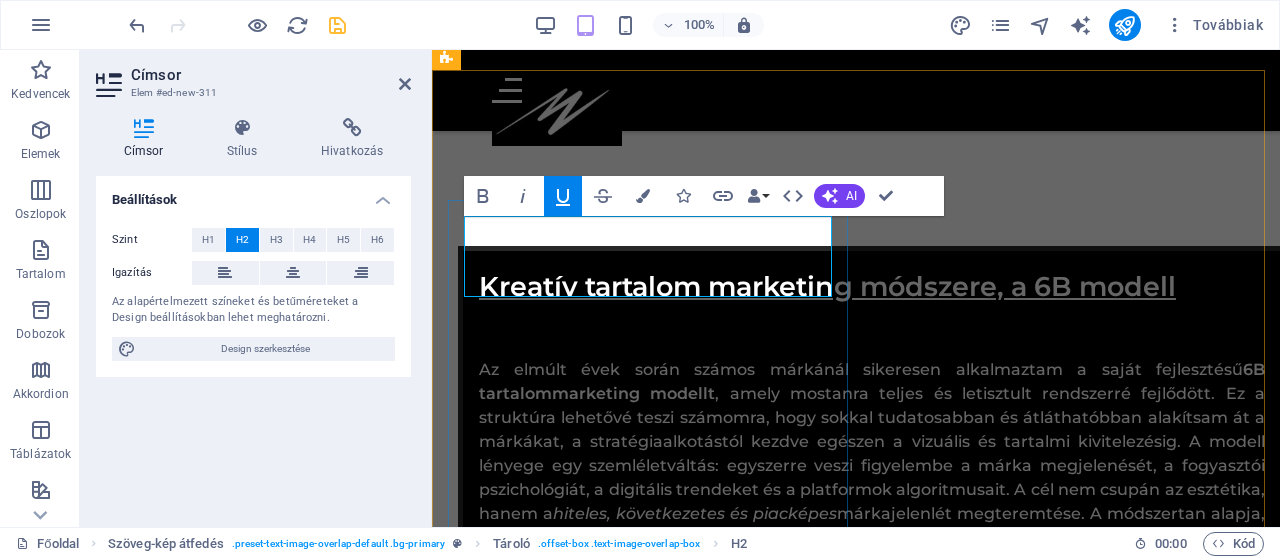 scroll, scrollTop: 4264, scrollLeft: 0, axis: vertical 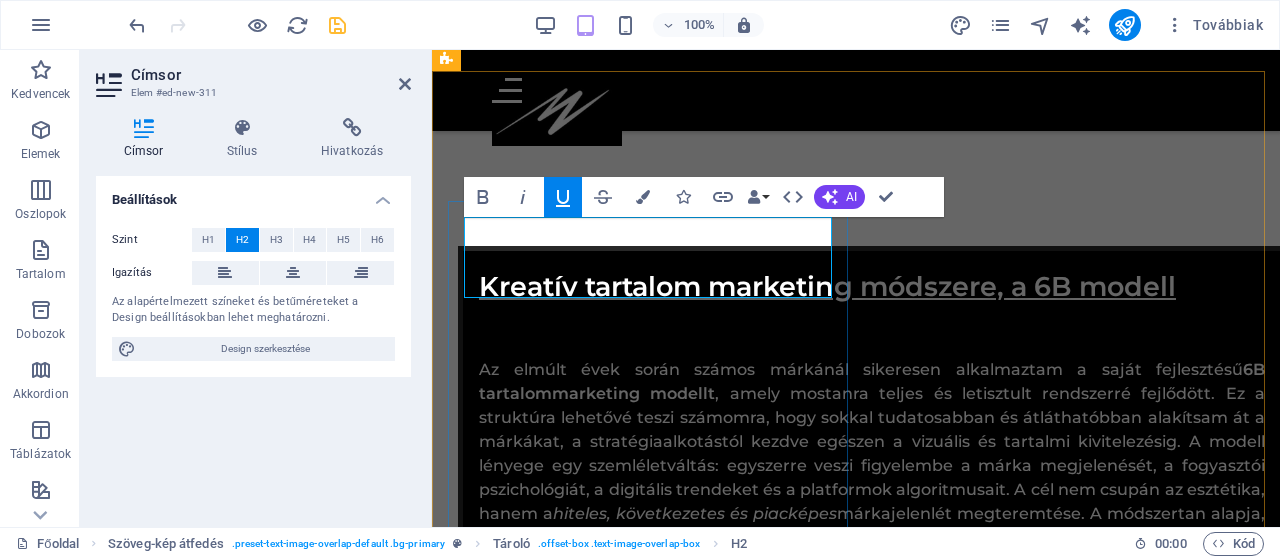 type 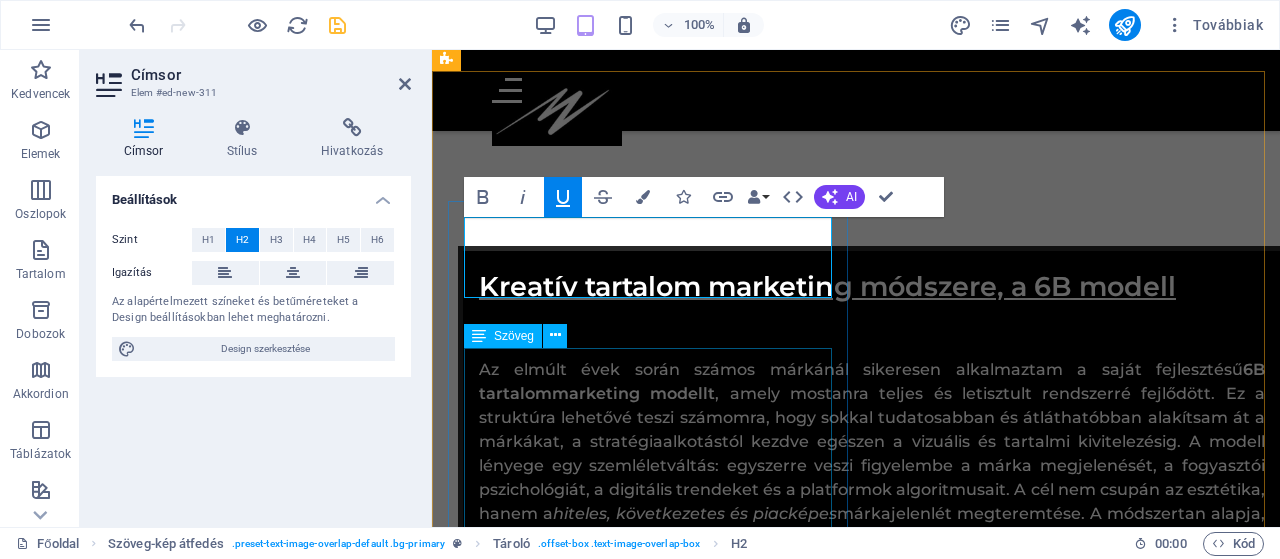 click at bounding box center (856, 3434) 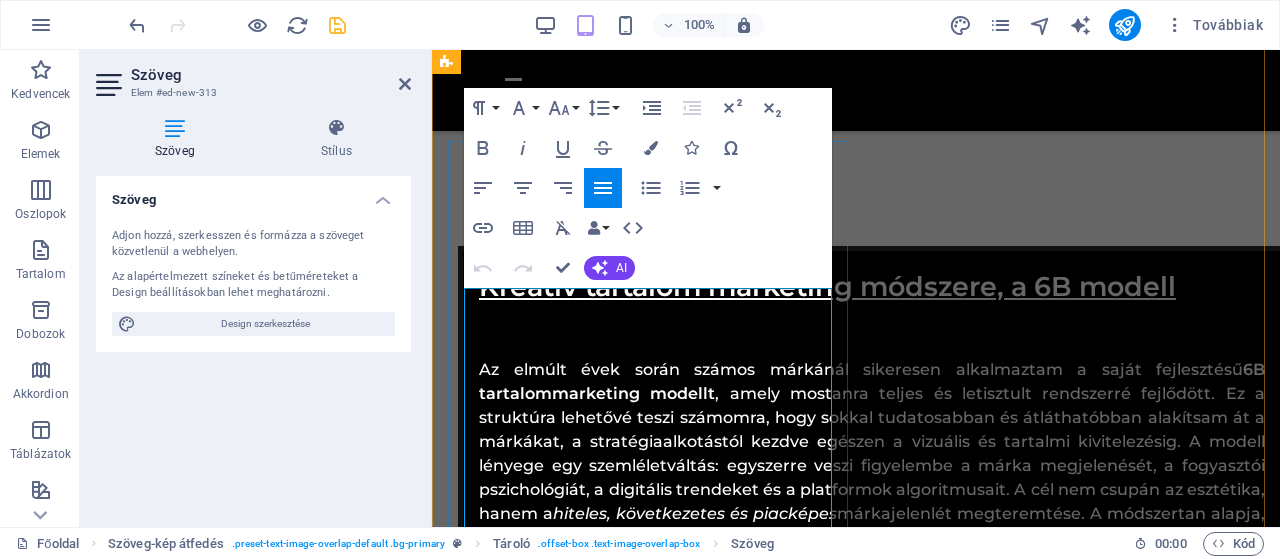 scroll, scrollTop: 4323, scrollLeft: 0, axis: vertical 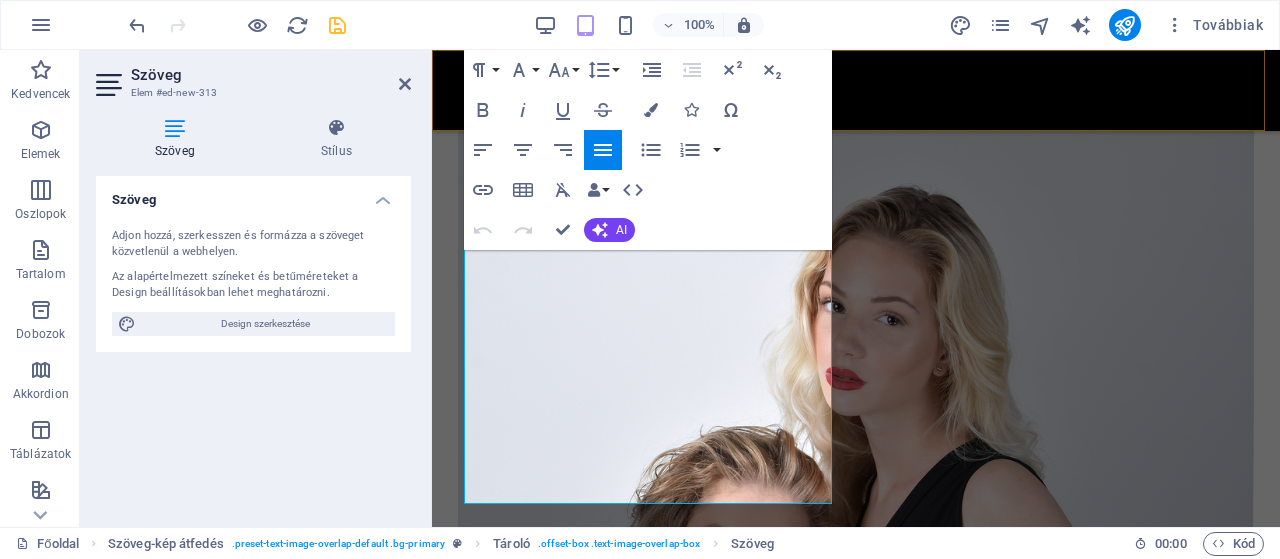 drag, startPoint x: 682, startPoint y: 494, endPoint x: 490, endPoint y: 50, distance: 483.73547 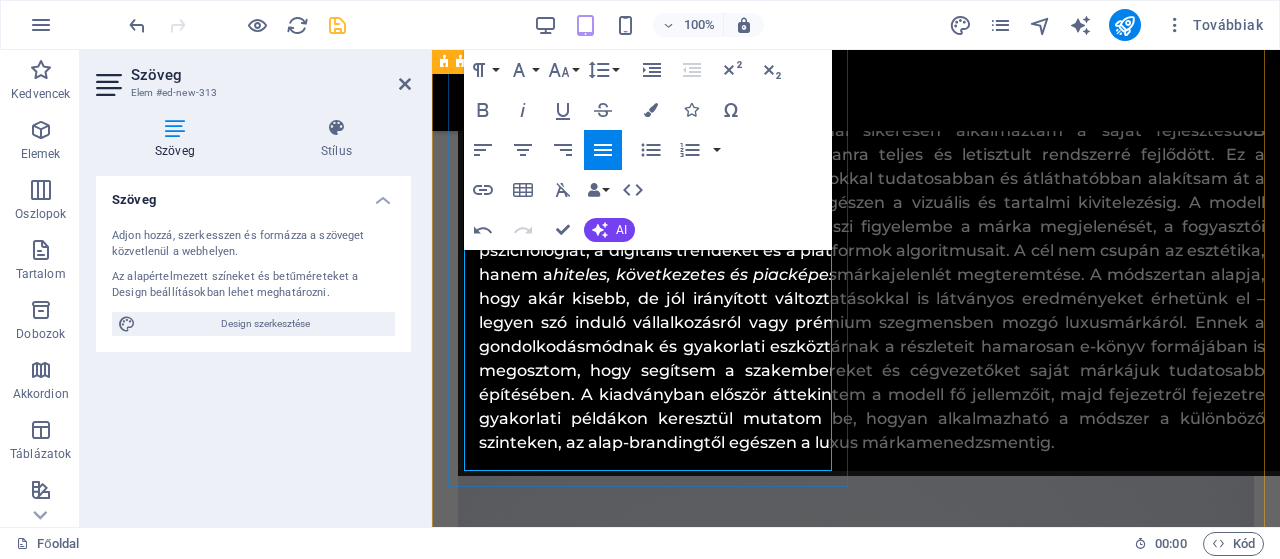scroll, scrollTop: 4501, scrollLeft: 0, axis: vertical 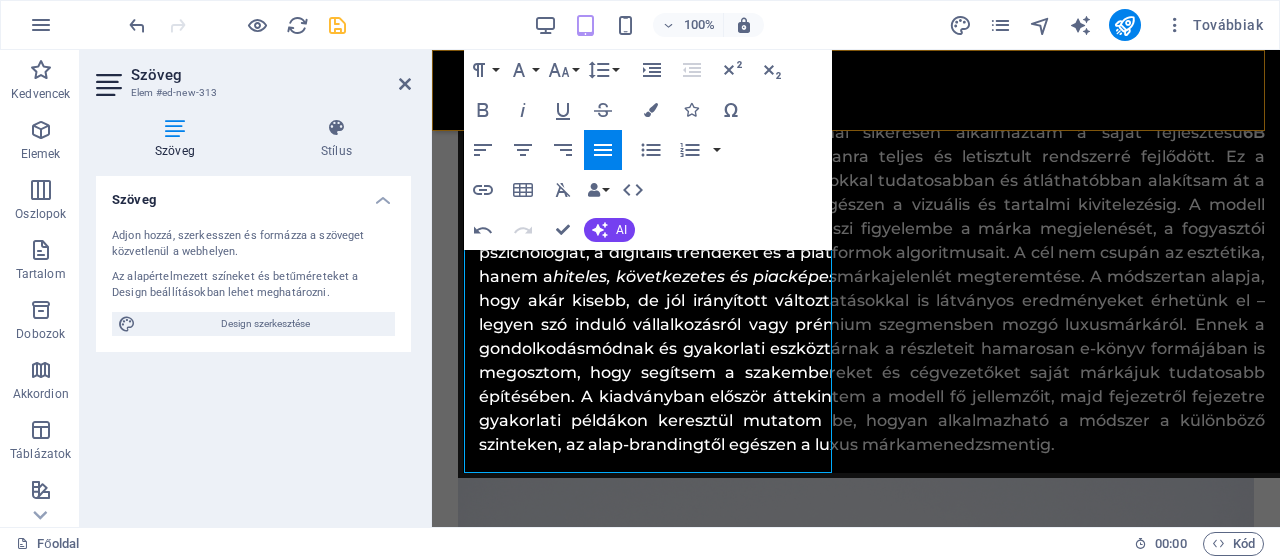 drag, startPoint x: 821, startPoint y: 468, endPoint x: 459, endPoint y: 111, distance: 508.42206 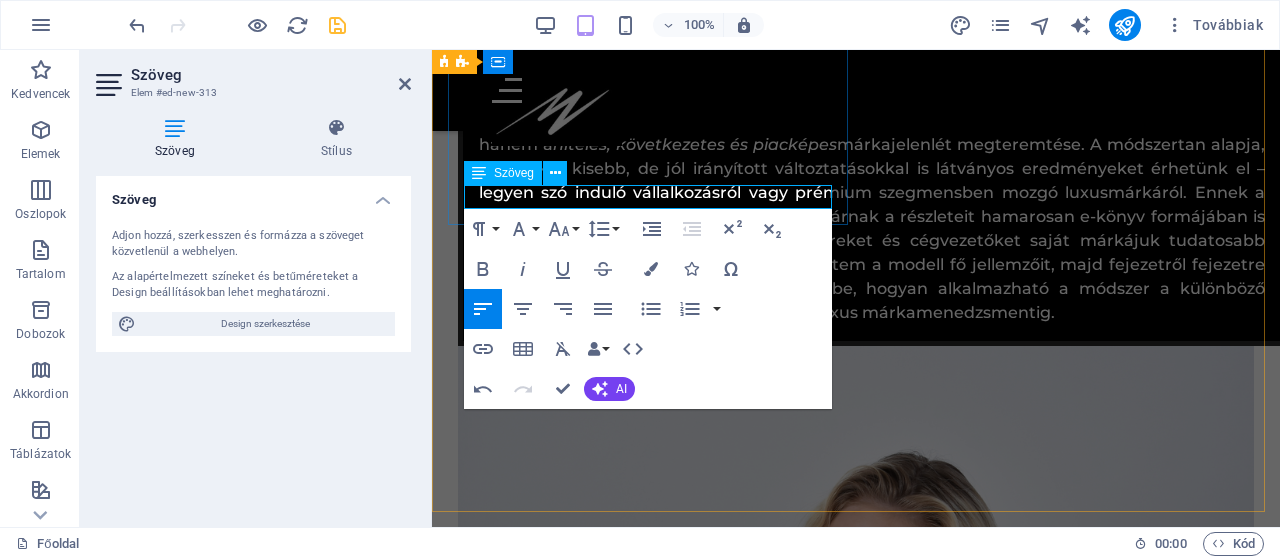 scroll, scrollTop: 4426, scrollLeft: 0, axis: vertical 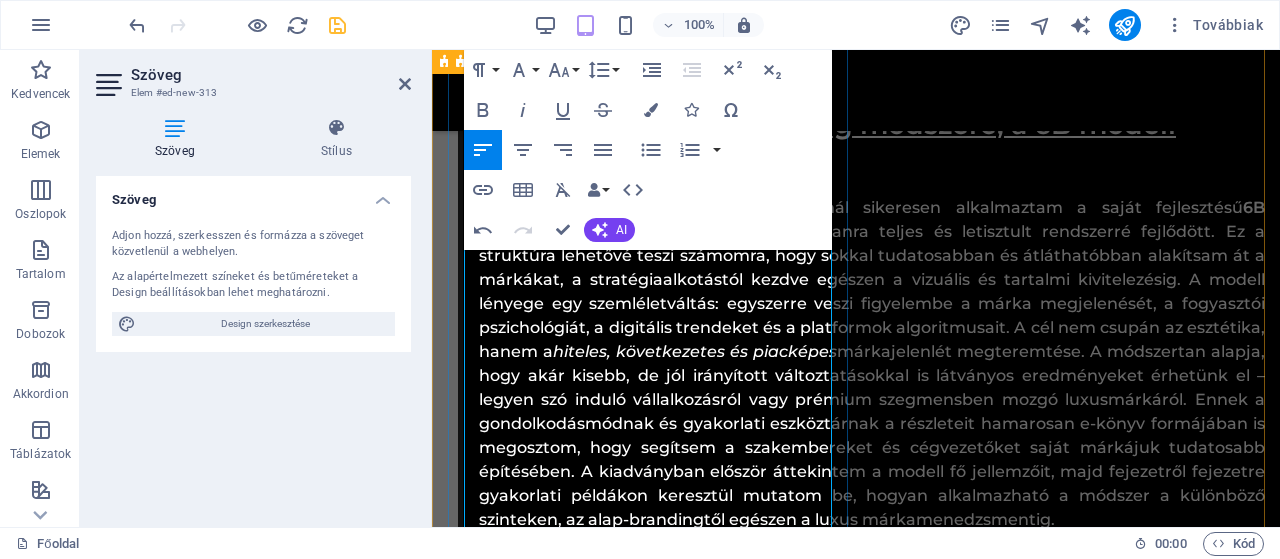 click on "Elkészült végre az az e-könyv, amit már régóta tervezgettem, és ami mögött több mint egy évtizednyi tapasztalat, megvalósított kampány, felépített márka, felfuttatott közösségi média oldal és sok száz kreatív tartalom áll. Az elmúlt évek során számos iparágban dolgoztam, voltam social media specialista, marketing manager, kreatív vezető, fotós, influencer és kampányfelelős — ezek a szerepek nemcsak sokoldalúságot adtak, hanem rálátást is arra, mi működik valójában. A munkáimat mindig a rendszerszintű gondolkodás, az ügyfélközpontúság, és az a fajta kreatív stratégia vezérelte, amit most ebben a könyvben is közérthetően, de szakmailag hitelesen dolgoztam fel. Nem egy újabb tankönyvet akartam írni, és nem is a „10 tipp, hogyan menj virálisra” világát képviselem. Ez a könyv a saját gyakorlatomban kiforrott  6B Kreatív Tartalommarketing Módszeremre" at bounding box center [856, 3320] 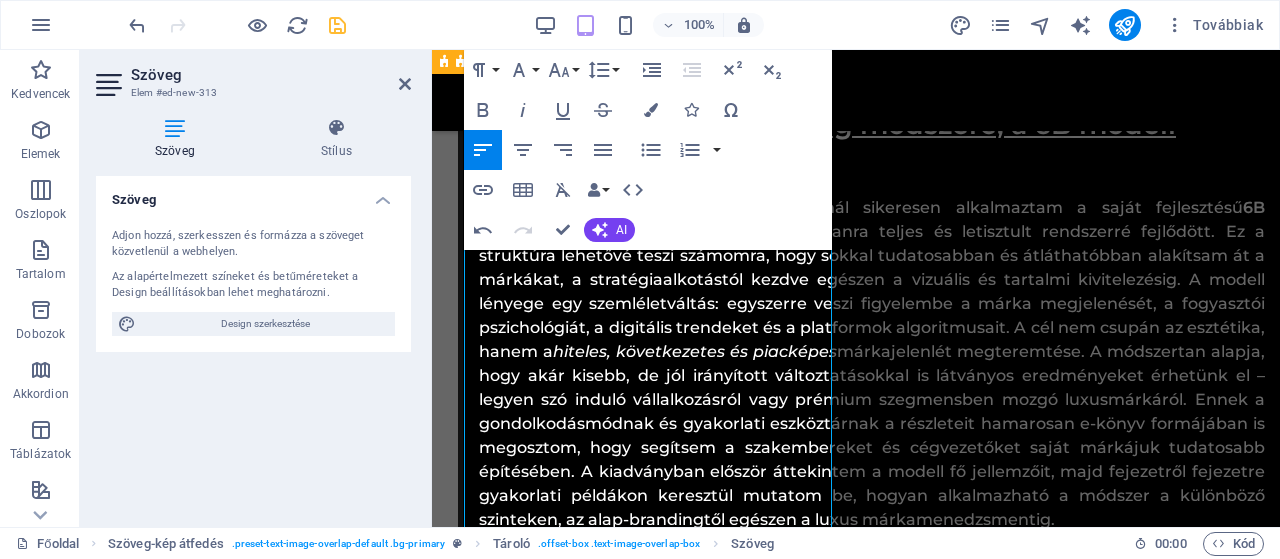 type 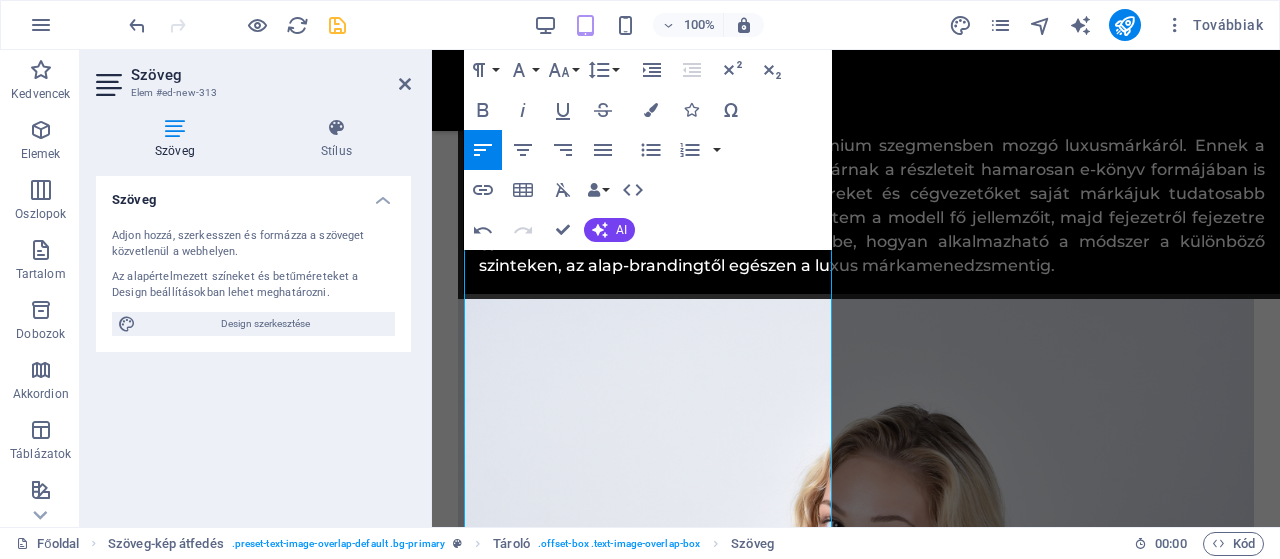 scroll, scrollTop: 4760, scrollLeft: 0, axis: vertical 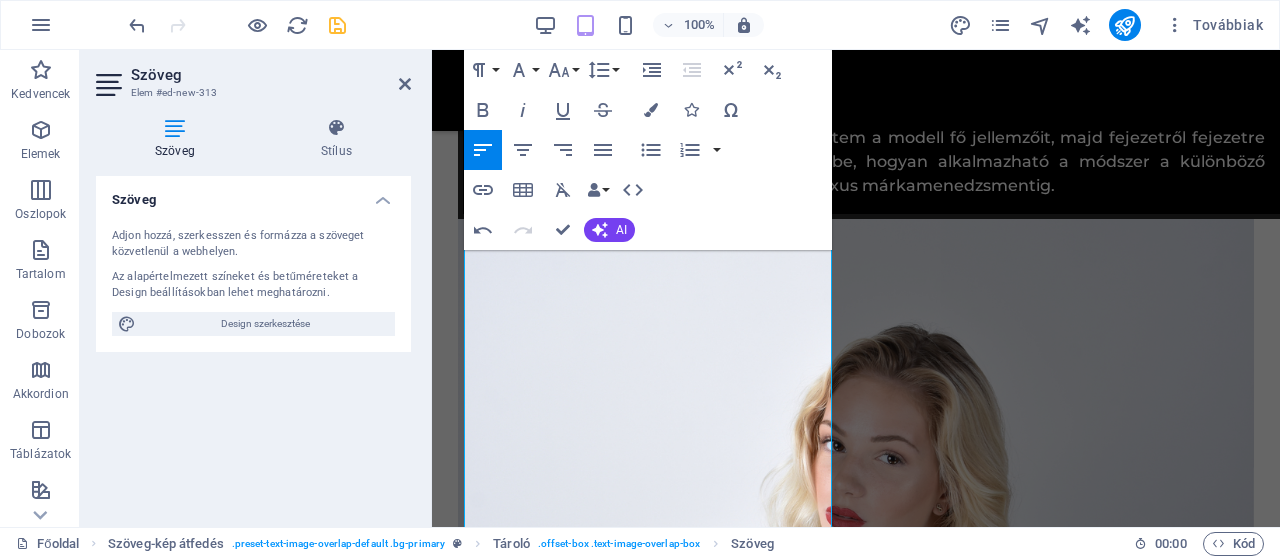 click on "Elkészült végre az az e-könyv, amit már régóta tervezgettem, és ami mögött több mint egy évtizednyi tapasztalat, megvalósított kampány, felépített márka, felfuttatott közösségi média oldal és sok száz kreatív tartalom áll. Az elmúlt évek során számos iparágban dolgoztam, voltam social media specialista, marketing manager, kreatív vezető, fotós, influencer és kampányfelelős. Ezek a szerepek nemcsak sokoldalúságot adtak, hanem rálátást is arra, mi működik valójában. A munkáimat mindig a rendszerszintű gondolkodás, az ügyfélközpontúság, és az a fajta kreatív stratégia vezérelte, amit most ebben a könyvben is közérthetően, de szakmailag hitelesen dolgoztam fel. Nem egy újabb tankönyvet akartam írni, és nem is a „10 tipp, hogyan menj virálisra” világát képviselem. Ez a könyv a saját gyakorlatomban kiforrott  6B Kreatív Tartalommarketing Módszeremre" at bounding box center (856, 2998) 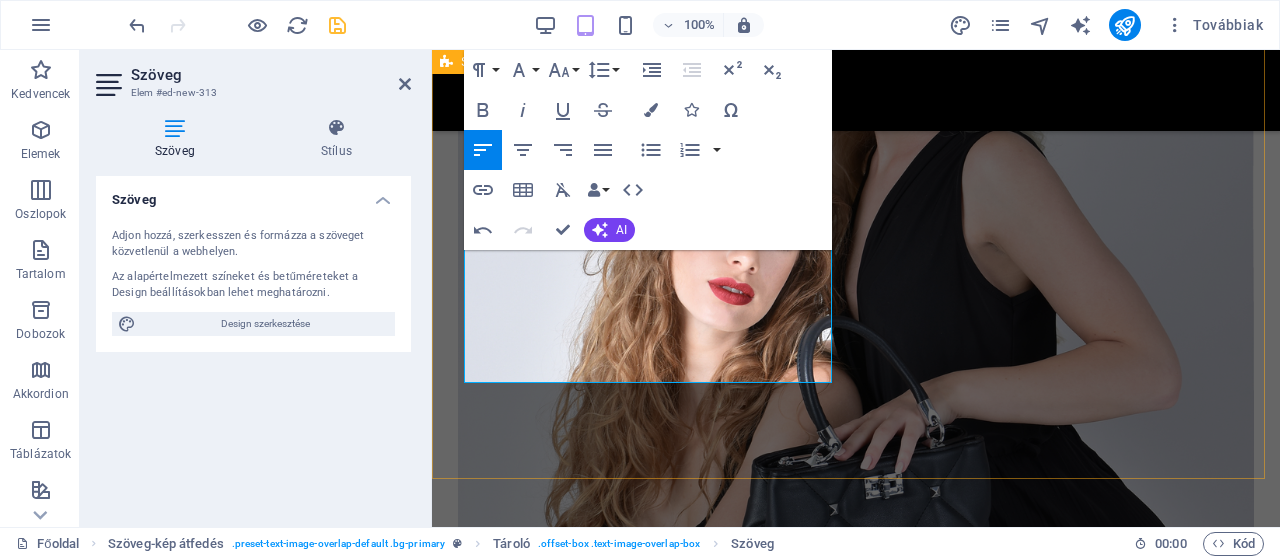 scroll, scrollTop: 5288, scrollLeft: 0, axis: vertical 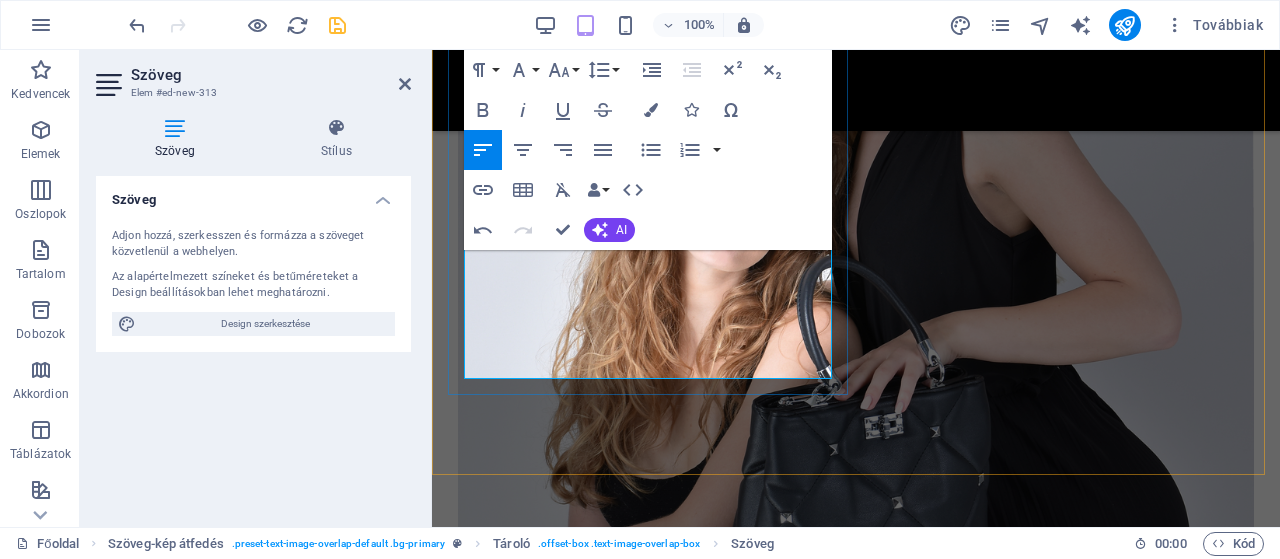 click on "Elkészült végre az az e-könyv, amit már régóta tervezgettem, és ami mögött több mint egy évtizednyi tapasztalat, megvalósított kampány, felépített márka, felfuttatott közösségi média oldal és sok száz kreatív tartalom áll. Az elmúlt évek során számos iparágban dolgoztam, voltam social media specialista, marketing manager, kreatív vezető, fotós, influencer és kampányfelelős. Ezek a szerepek nemcsak sokoldalúságot adtak, hanem rálátást is arra, mi működik valójában. A munkáimat mindig a rendszerszintű gondolkodás, az ügyfélközpontúság, és az a fajta kreatív stratégia vezérelte, amit most ebben a könyvben is közérthetően, de szakmailag hitelesen dolgoztam fel. Nem egy újabb tankönyvet akartam írni, és nem is a „10 tipp, hogyan menj virálisra” világát képviselem. Ez a könyv a saját gyakorlatomban kiforrott  6B Kreatív Tartalommarketing Módszeremre" at bounding box center (856, 2470) 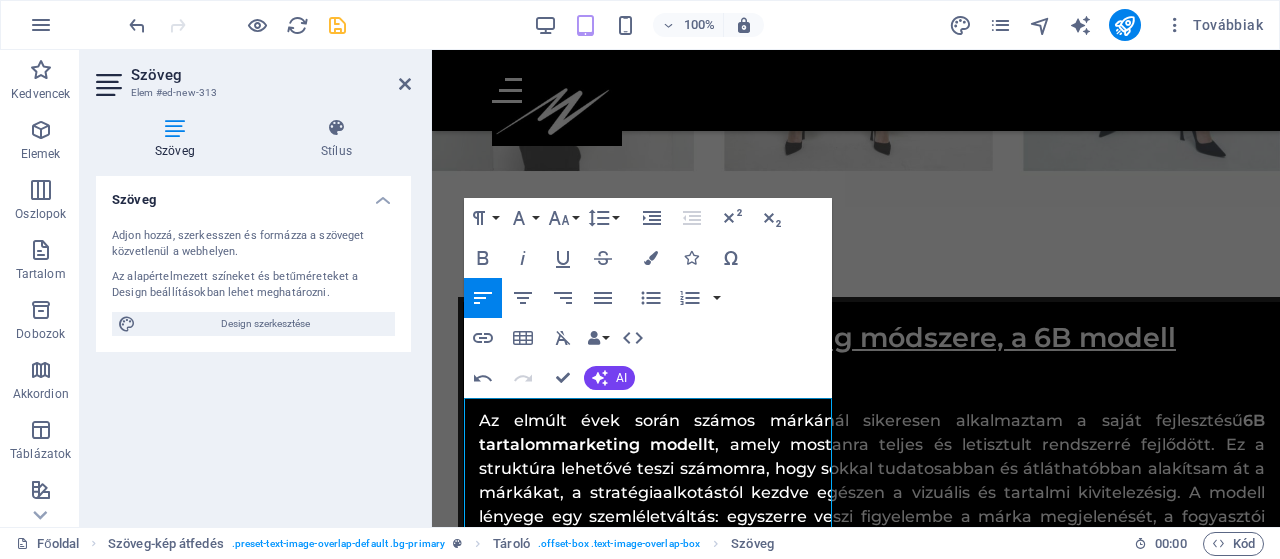 scroll, scrollTop: 4267, scrollLeft: 0, axis: vertical 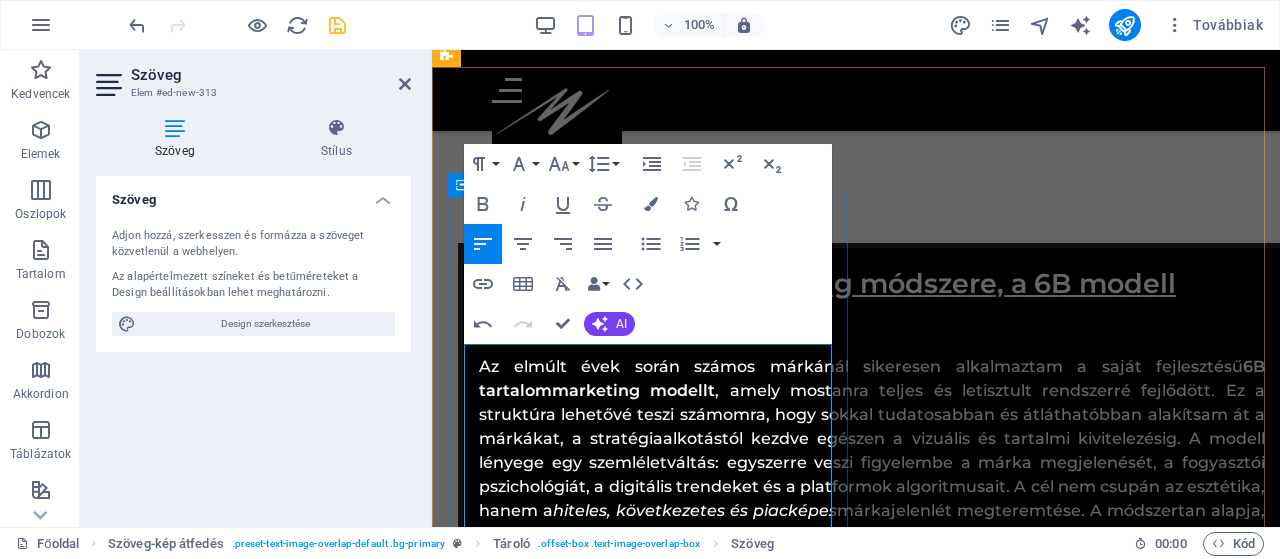 drag, startPoint x: 631, startPoint y: 359, endPoint x: 614, endPoint y: 359, distance: 17 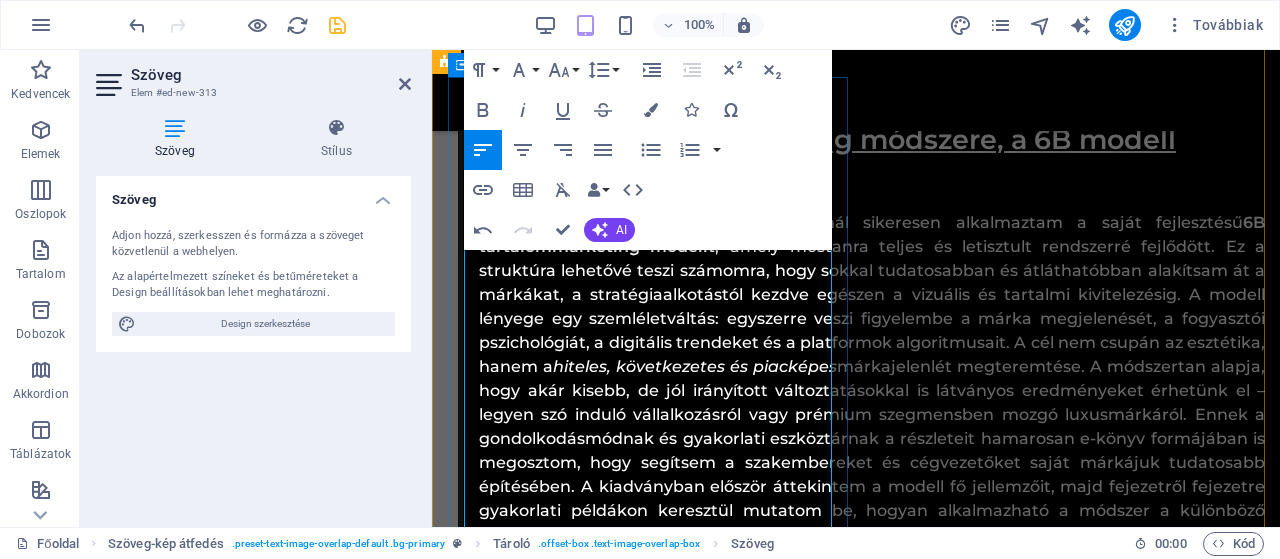 scroll, scrollTop: 4413, scrollLeft: 0, axis: vertical 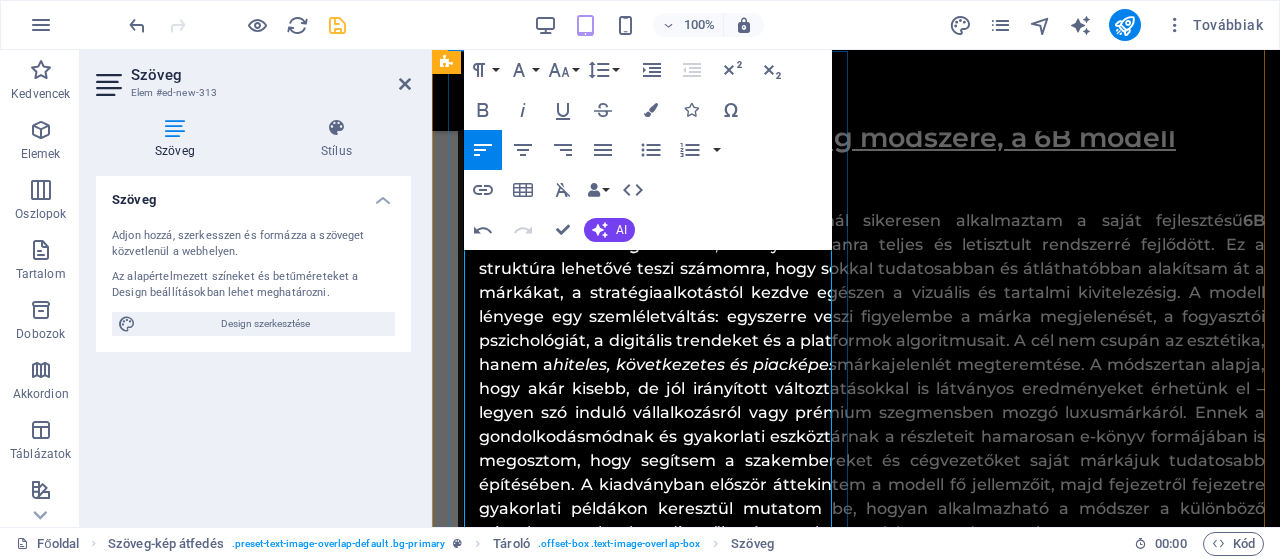 click on "Elkészült végre az  e-könyvem, amit már régóta tervezgettem, és ami mögött több mint egy évtizednyi tapasztalat, megvalósított kampány, felépített márka, felfuttatott közösségi média oldal és sok száz kreatív tartalom áll. Az elmúlt évek során számos iparágban dolgoztam, voltam social media specialista, marketing manager, kreatív vezető, fotós, influencer és kampányfelelős. Ezek a szerepek nemcsak sokoldalúságot adtak, hanem rálátást is arra, mi működik valójában. A munkáimat mindig a rendszerszintű gondolkodás, az ügyfélközpontúság, és az a fajta kreatív stratégia vezérelte, amit most ebben a könyvben is közérthetően, de szakmailag hitelesen dolgoztam fel. Nem egy újabb tankönyvet akartam írni, és nem is a „10 tipp, hogyan menj virálisra” világát képviselem. Ez a könyv a saját gyakorlatomban kiforrott  6B Kreatív Tartalommarketing Módszeremre" at bounding box center (856, 3345) 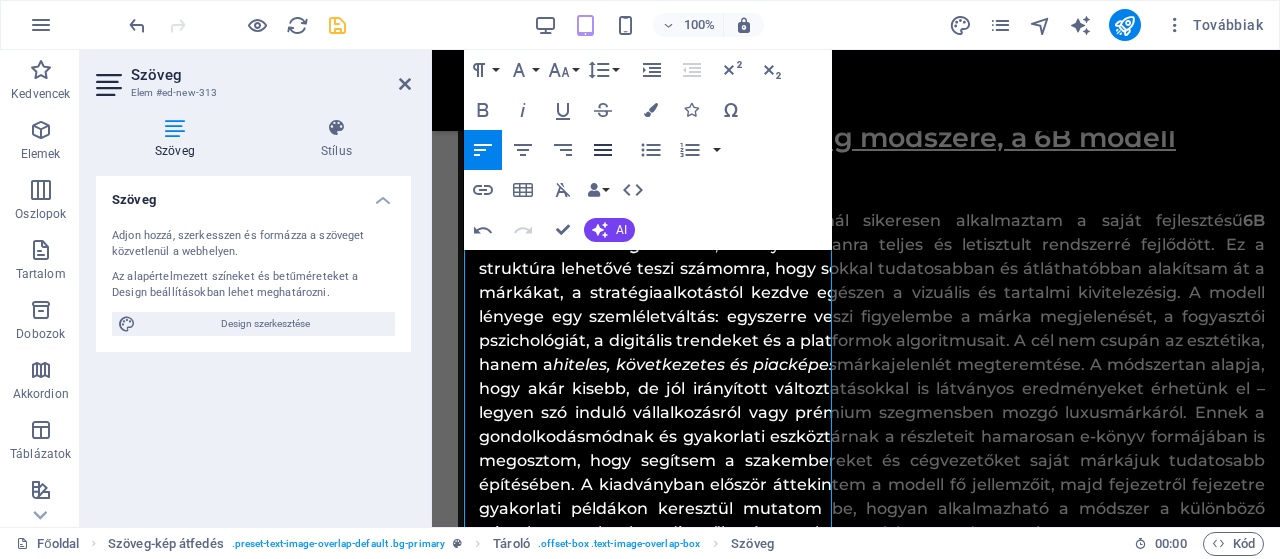 click 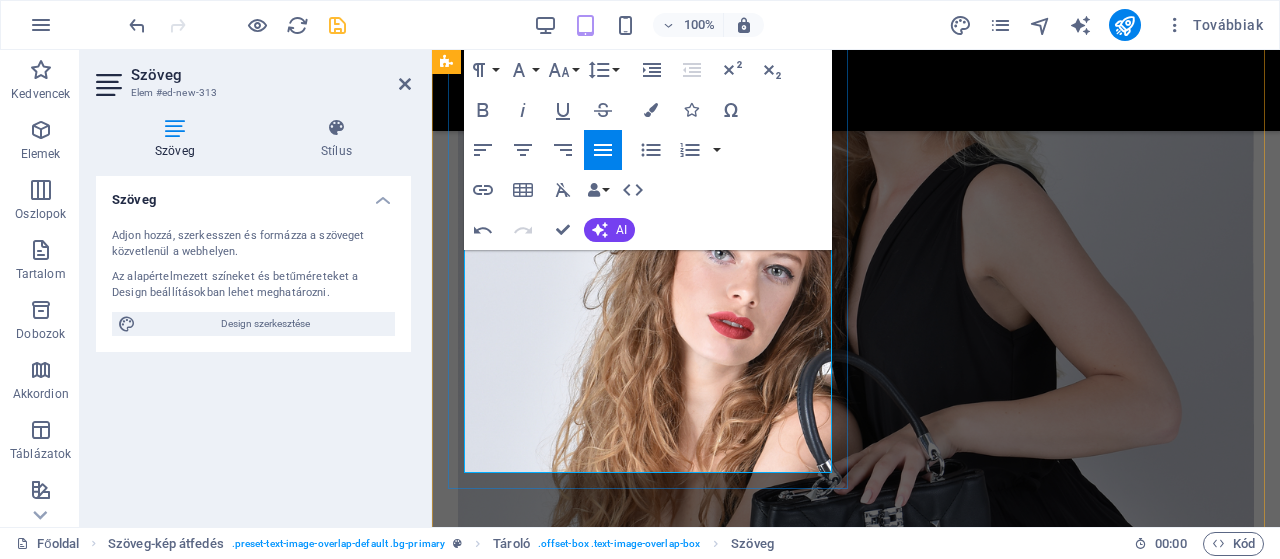 scroll, scrollTop: 5335, scrollLeft: 0, axis: vertical 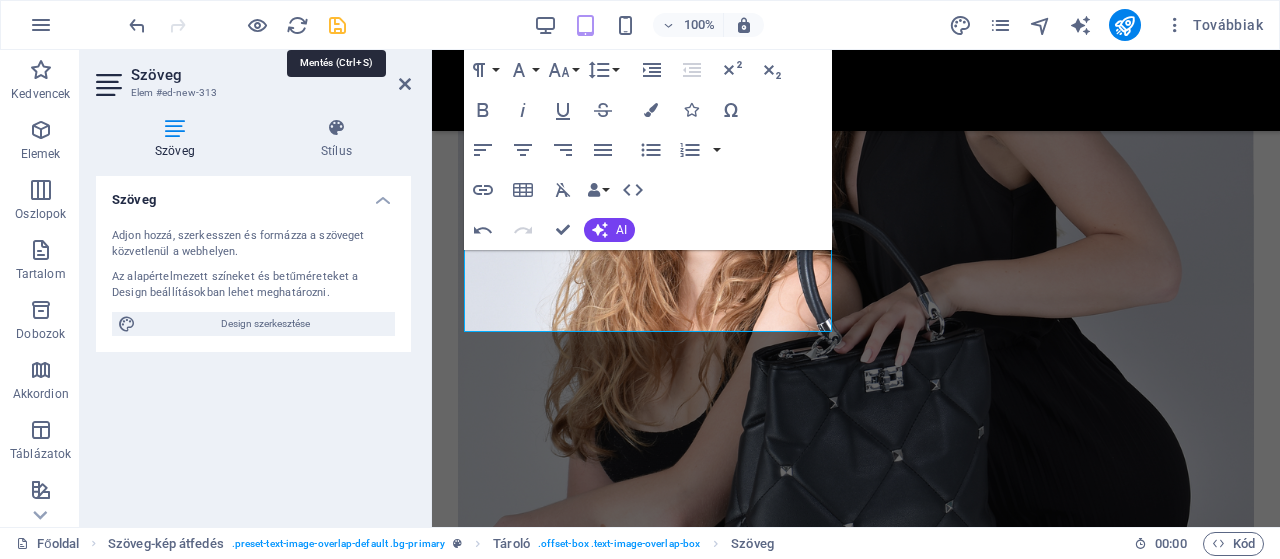 click at bounding box center (337, 25) 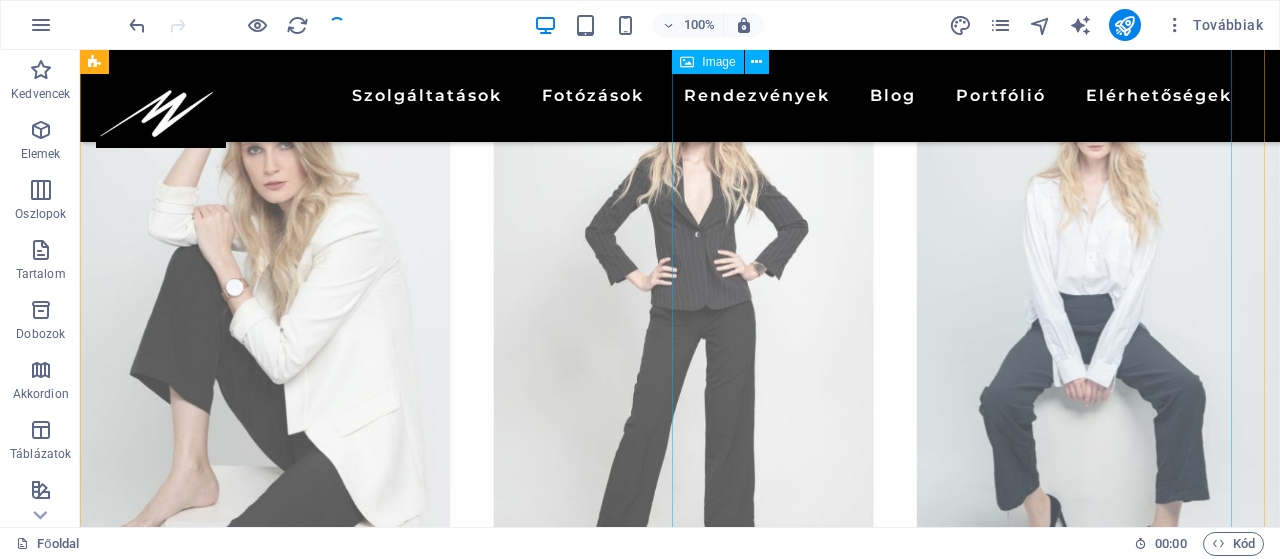 scroll, scrollTop: 4528, scrollLeft: 0, axis: vertical 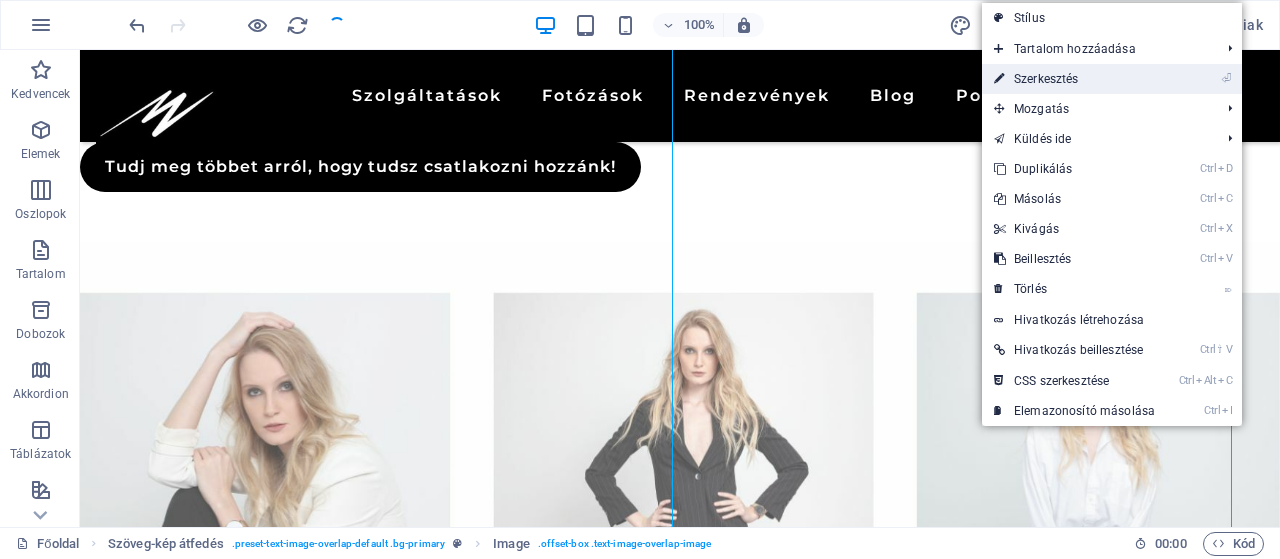 drag, startPoint x: 1024, startPoint y: 73, endPoint x: 226, endPoint y: 298, distance: 829.1134 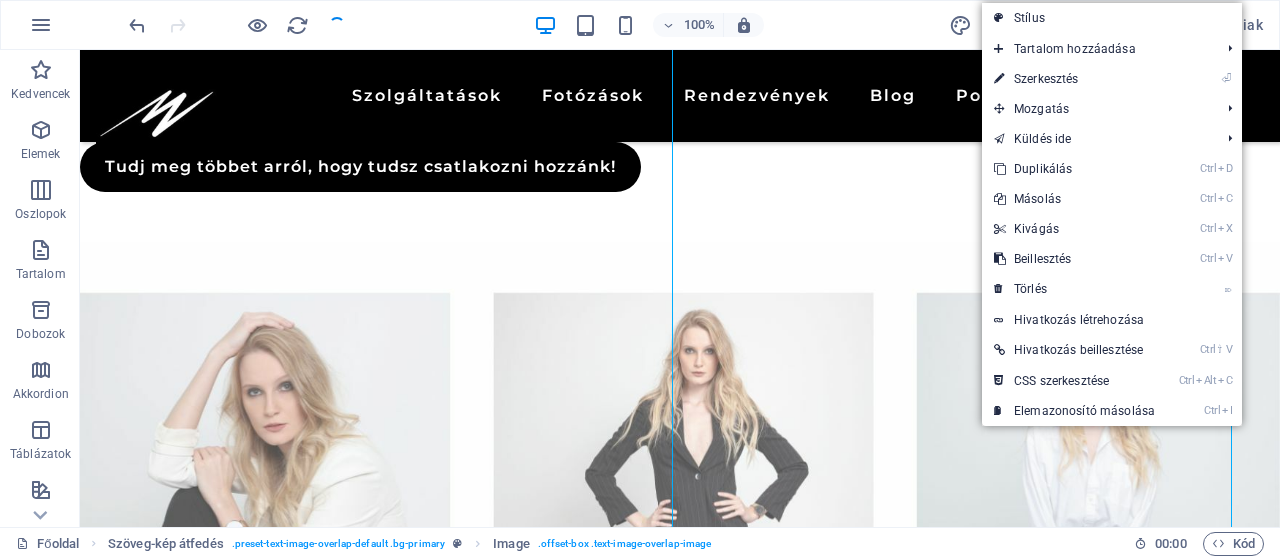 select on "%" 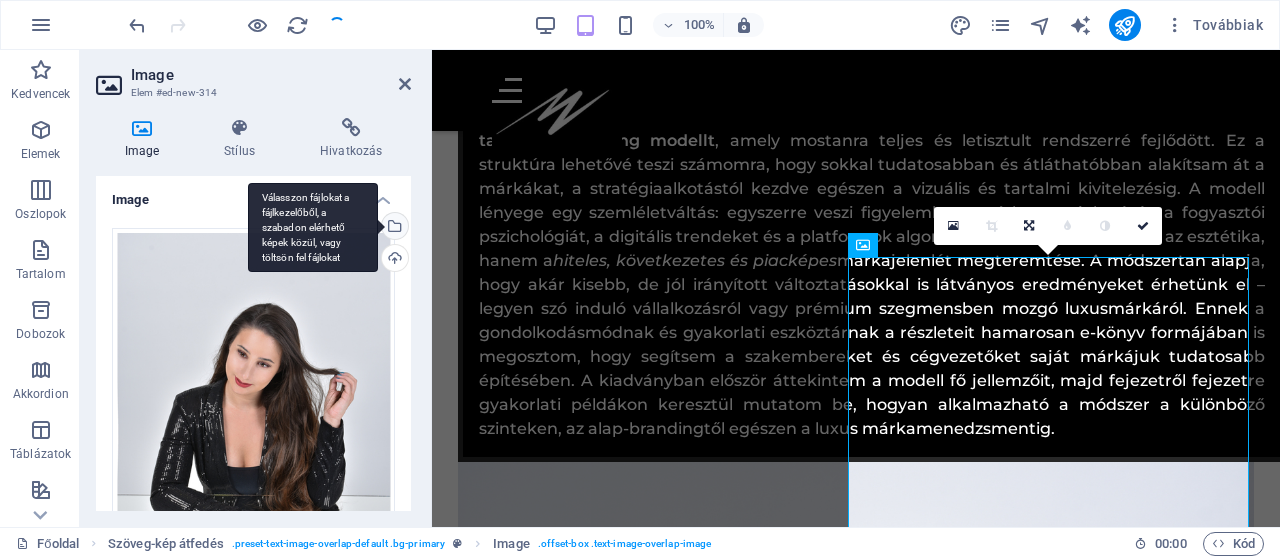 click on "Válasszon fájlokat a fájlkezelőből, a szabadon elérhető képek közül, vagy töltsön fel fájlokat" at bounding box center (393, 228) 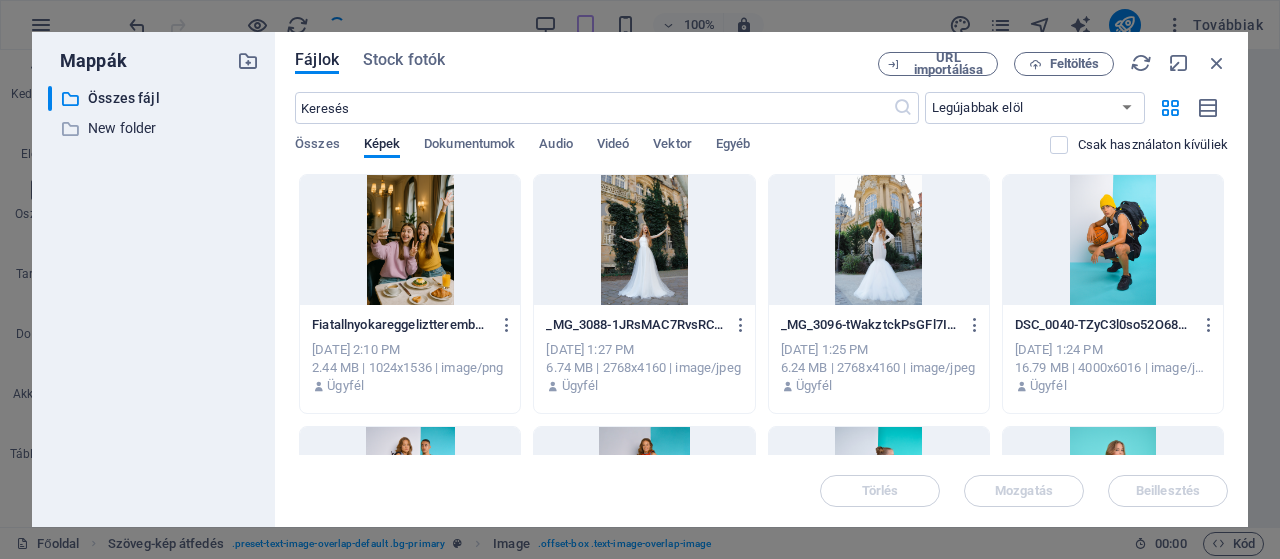 scroll, scrollTop: 7501, scrollLeft: 0, axis: vertical 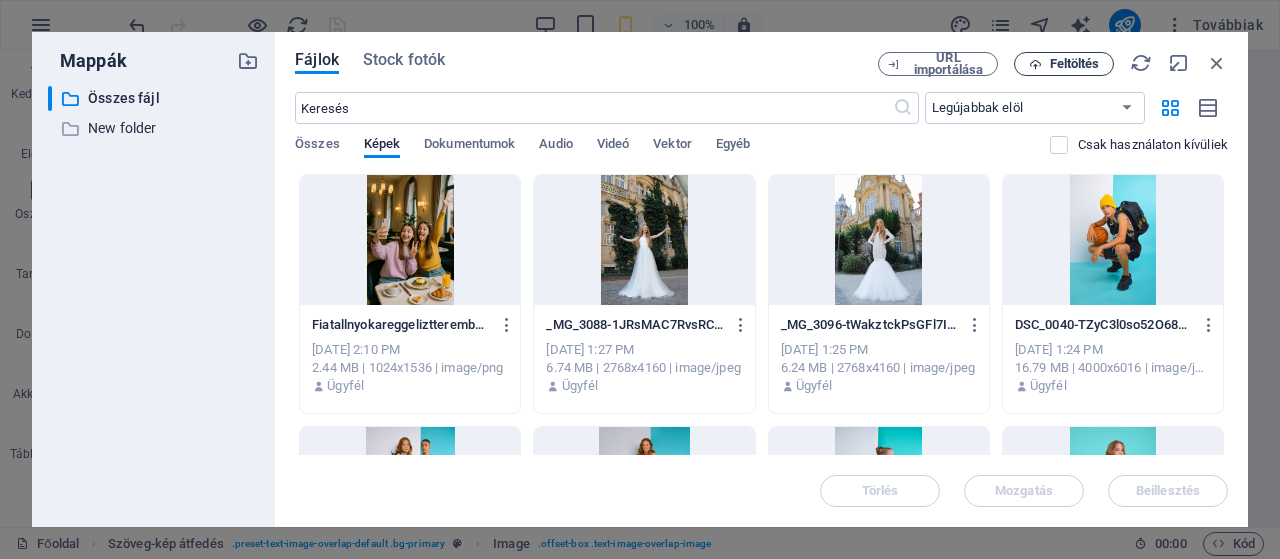 click on "Feltöltés" at bounding box center [1064, 64] 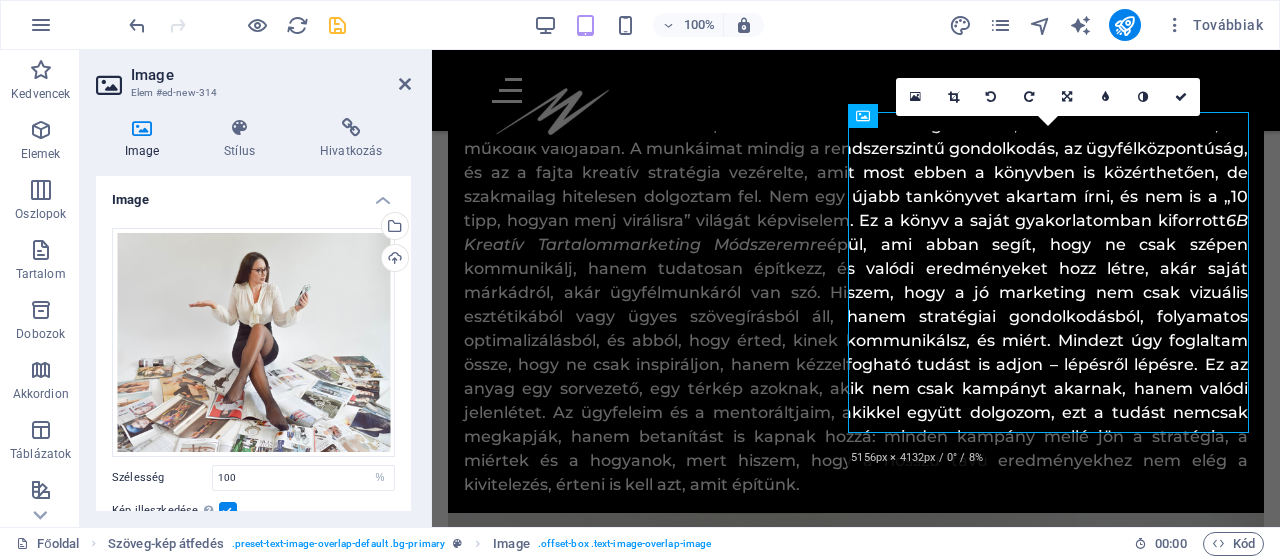 scroll, scrollTop: 4786, scrollLeft: 0, axis: vertical 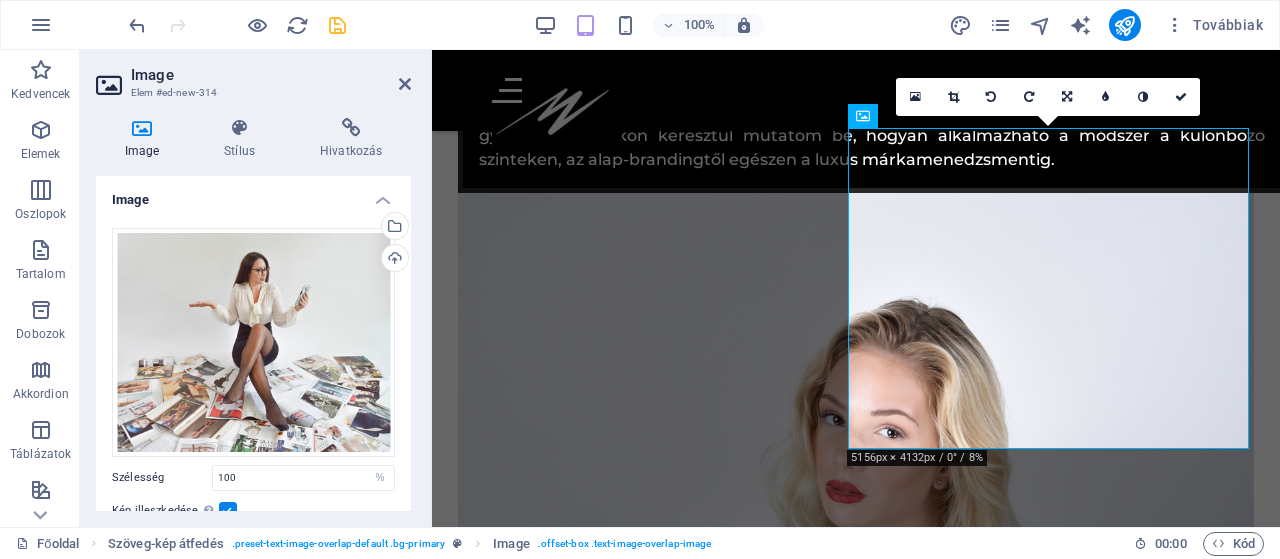 click at bounding box center [337, 25] 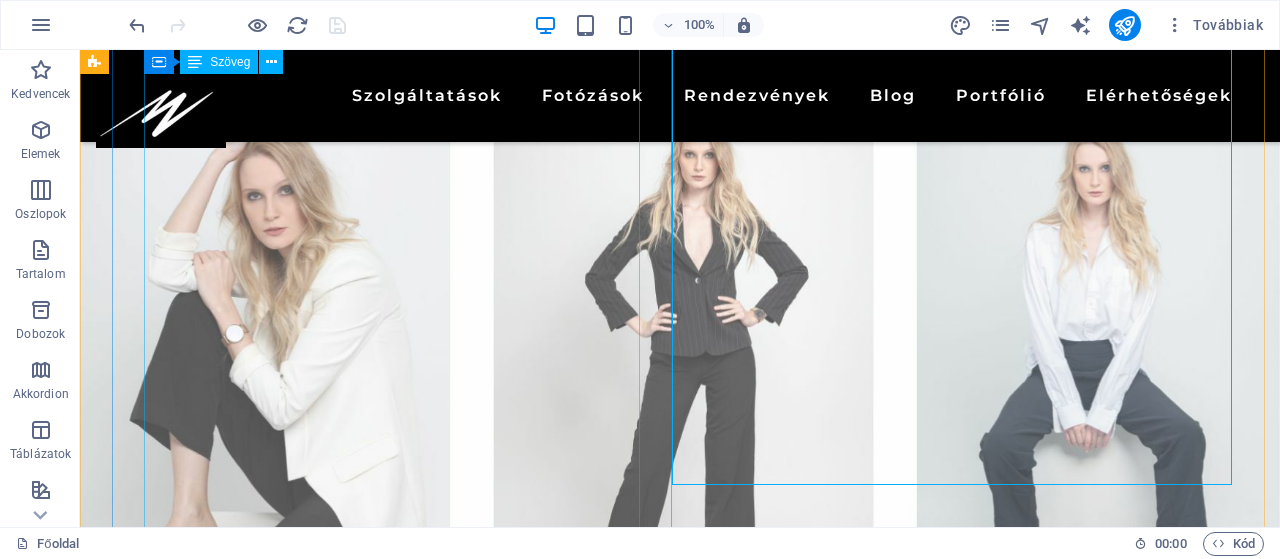 scroll, scrollTop: 4728, scrollLeft: 0, axis: vertical 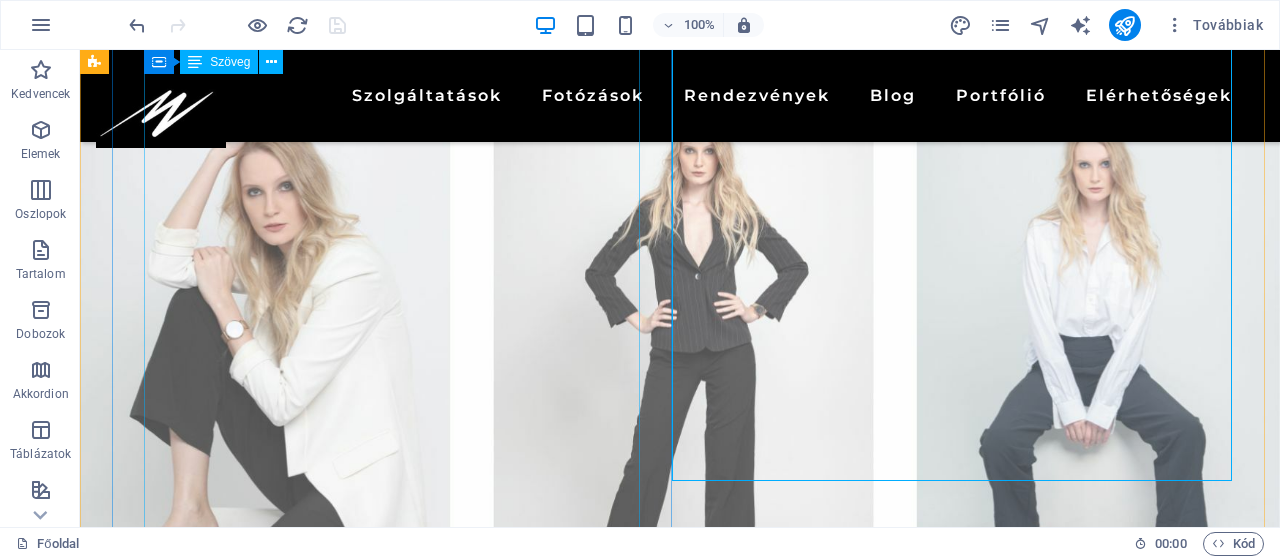 click on "Elkészült végre az  e-könyvem, amit már régóta tervezgettem, és ami mögött több mint egy évtizednyi tapasztalat, megvalósított kampány, felépített márka, felfuttatott közösségi média oldal és sok száz kreatív tartalom áll. Az elmúlt évek során számos iparágban dolgoztam, voltam social media specialista, marketing manager, kreatív vezető, fotós, influencer és kampányfelelős. Ezek a szerepek nemcsak sokoldalúságot adtak, hanem rálátást is arra, mi működik valójában. A munkáimat mindig a rendszerszintű gondolkodás, az ügyfélközpontúság, és az a fajta kreatív stratégia vezérelte, amit most ebben a könyvben is közérthetően, de szakmailag hitelesen dolgoztam fel. Nem egy újabb tankönyvet akartam írni, és nem is a „10 tipp, hogyan menj virálisra” világát képviselem. Ez a könyv a saját gyakorlatomban kiforrott  6B Kreatív Tartalommarketing Módszeremre" at bounding box center (680, 4434) 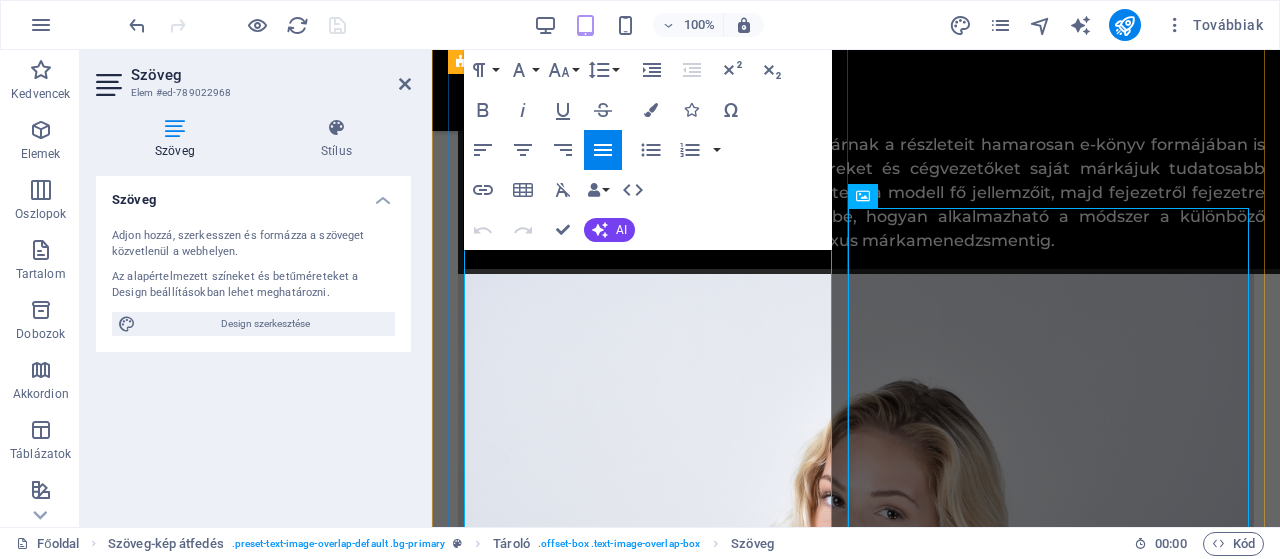 scroll, scrollTop: 4718, scrollLeft: 0, axis: vertical 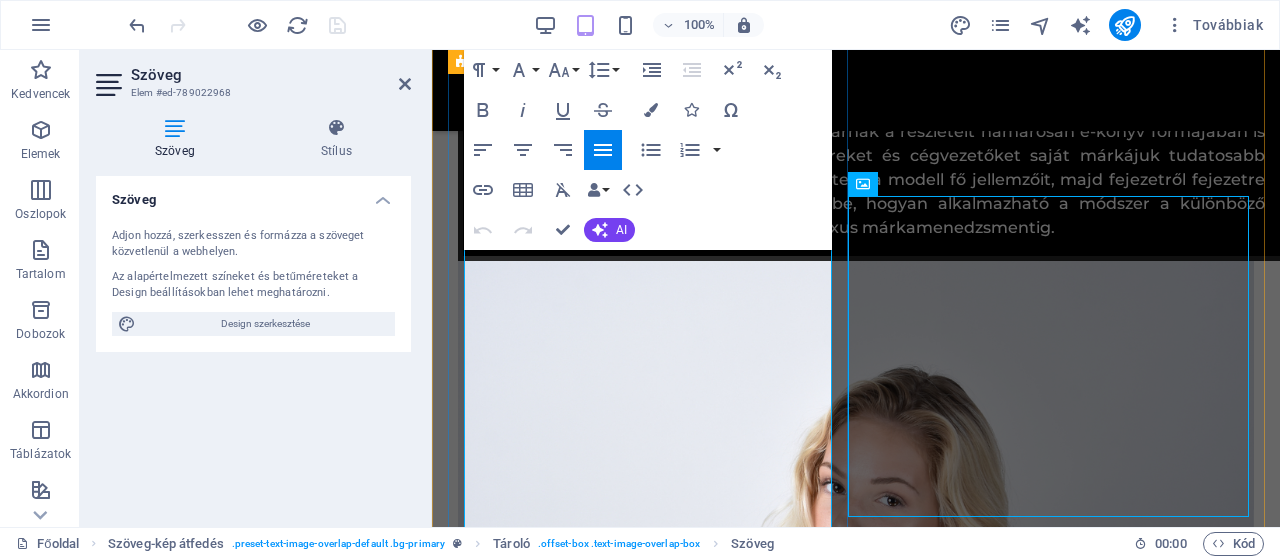 drag, startPoint x: 693, startPoint y: 282, endPoint x: 816, endPoint y: 339, distance: 135.56548 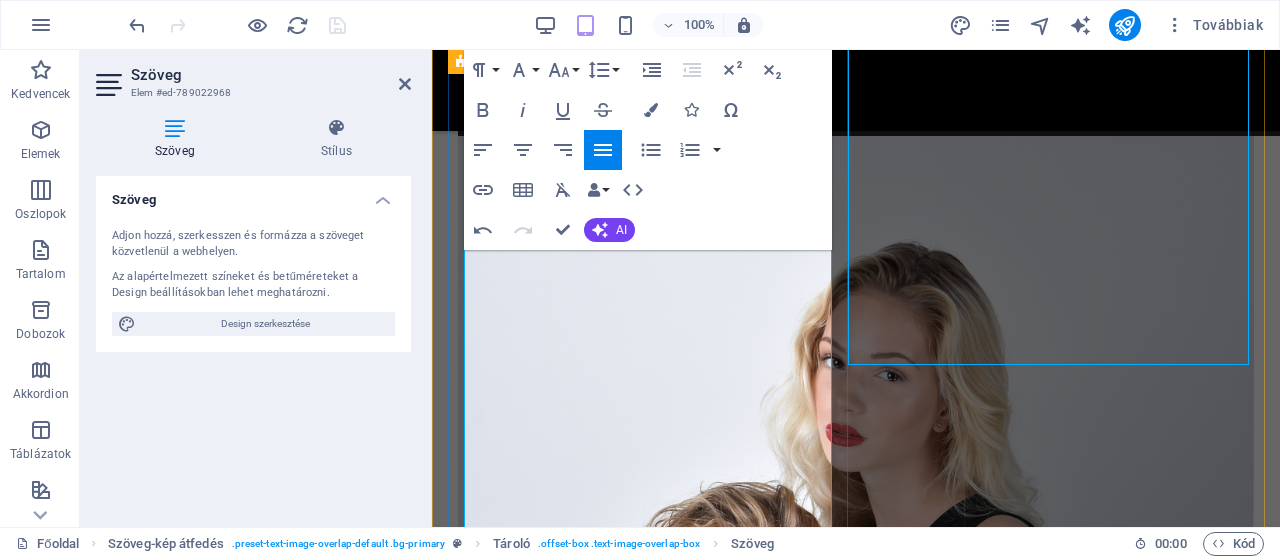 scroll, scrollTop: 4845, scrollLeft: 0, axis: vertical 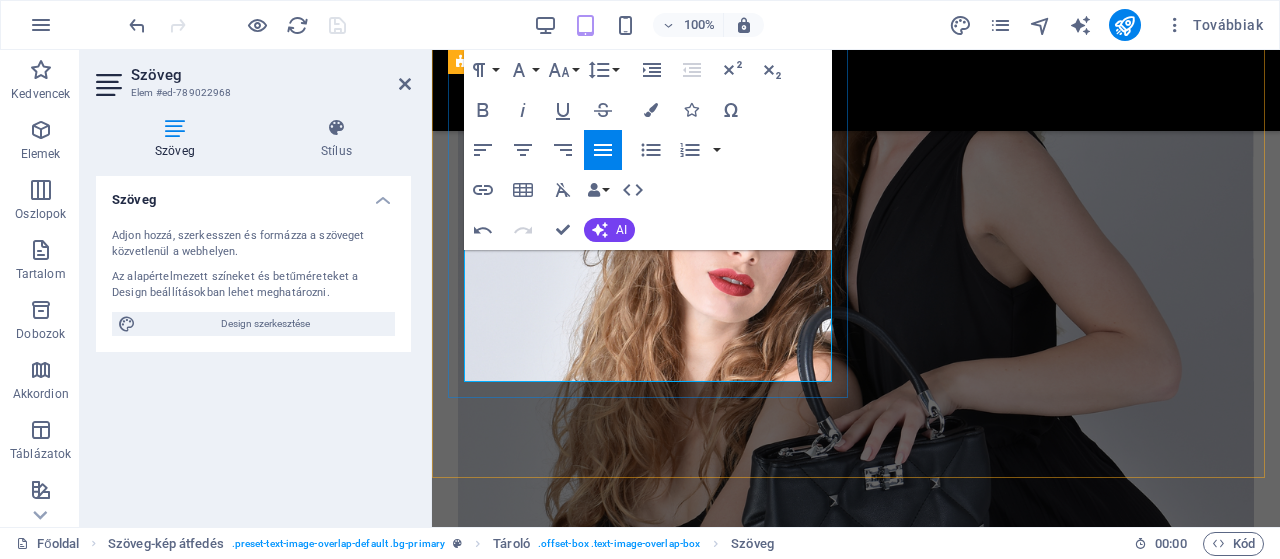 drag, startPoint x: 467, startPoint y: 331, endPoint x: 824, endPoint y: 383, distance: 360.76724 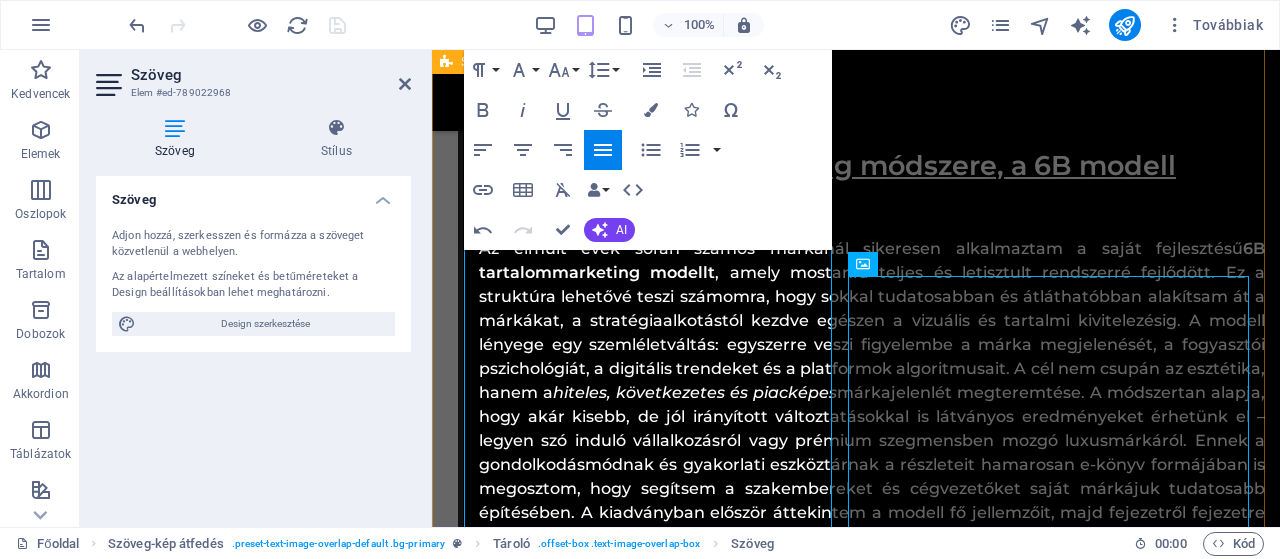 scroll, scrollTop: 4305, scrollLeft: 0, axis: vertical 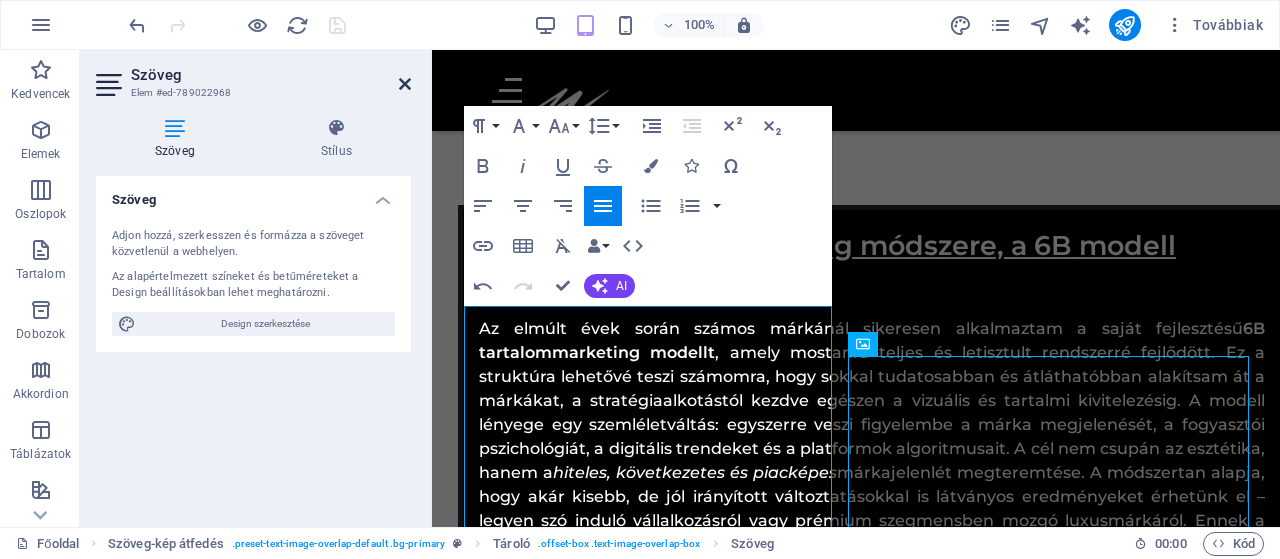 click at bounding box center (405, 84) 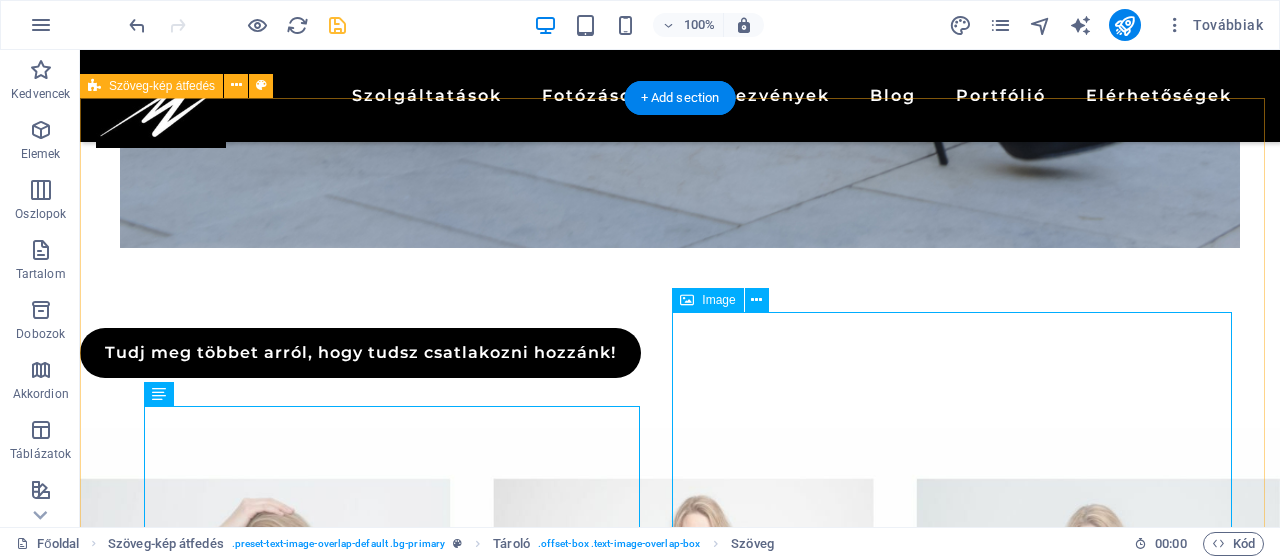 scroll, scrollTop: 4408, scrollLeft: 0, axis: vertical 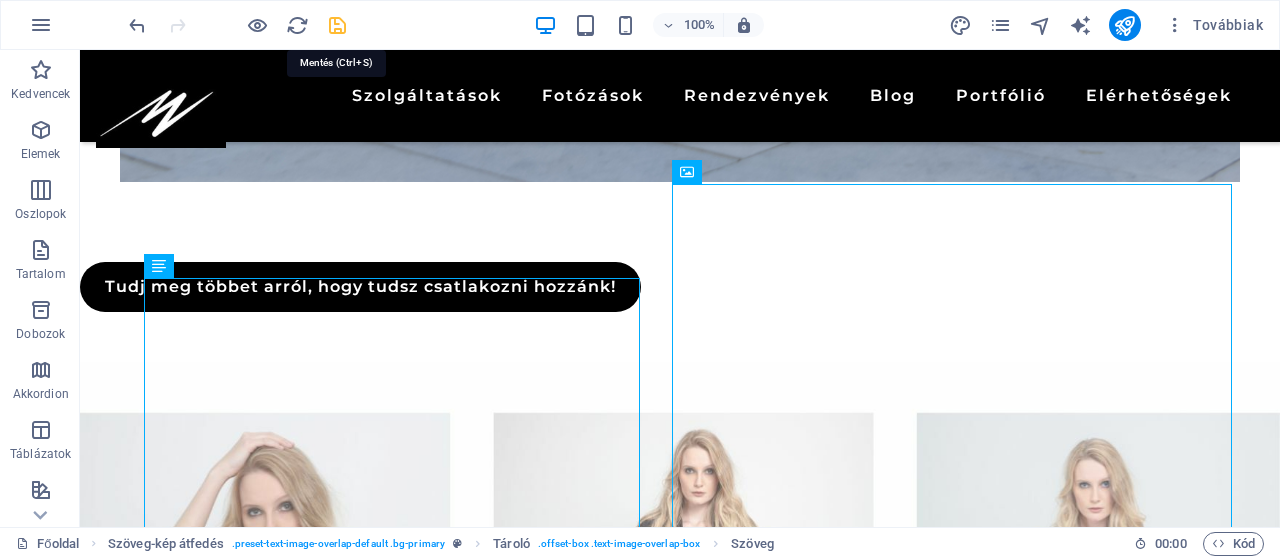 click at bounding box center (337, 25) 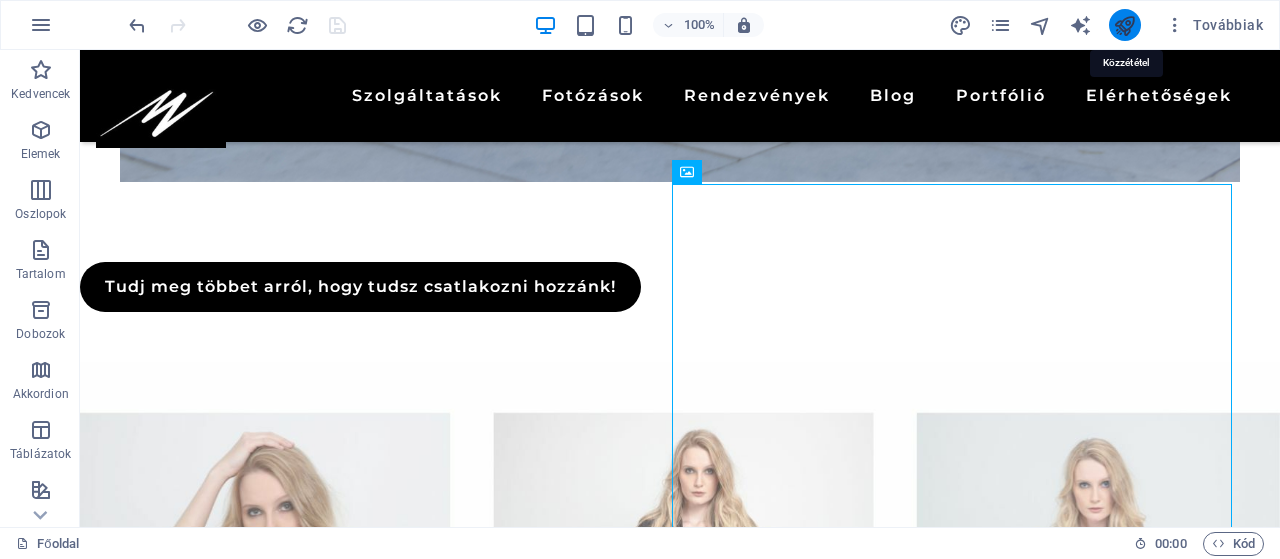 click at bounding box center [1124, 25] 